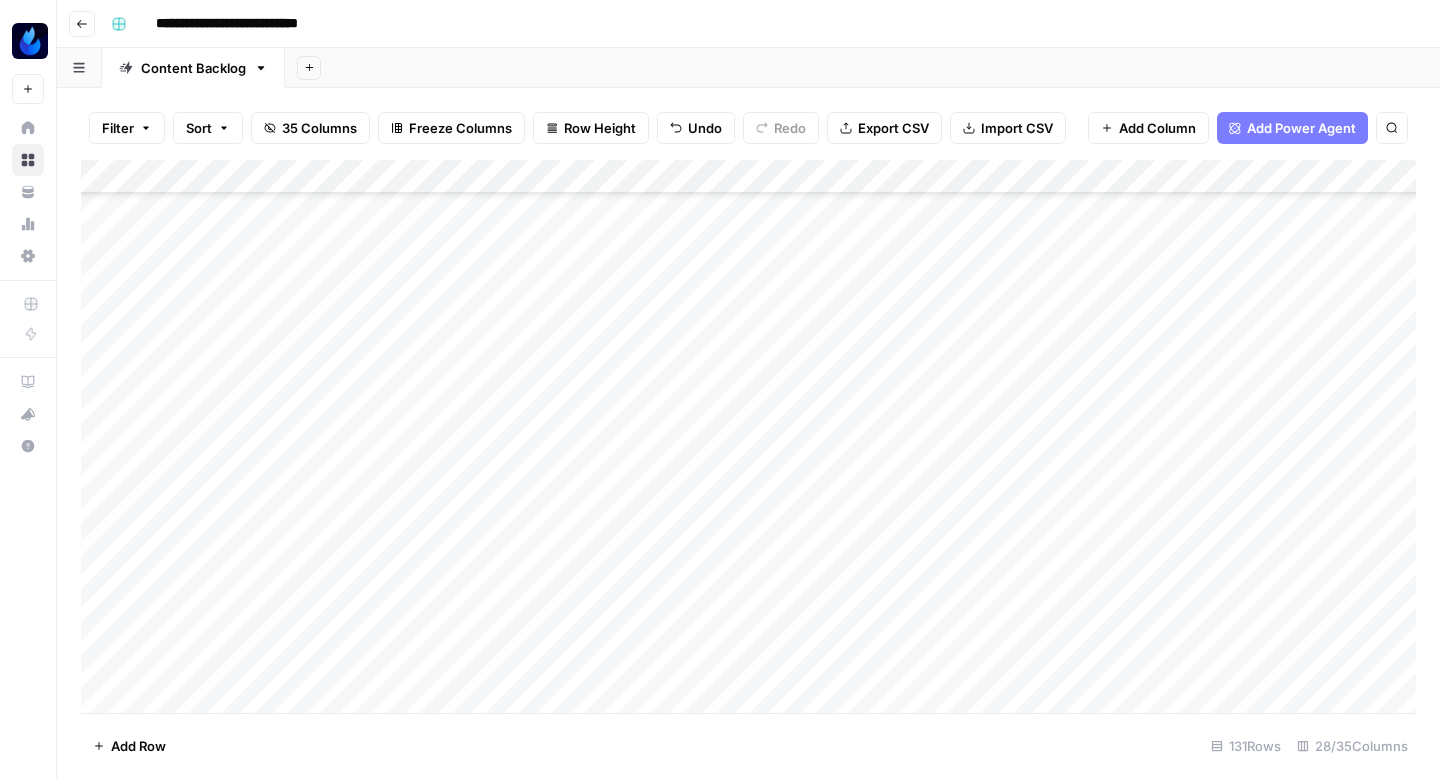 scroll, scrollTop: 0, scrollLeft: 0, axis: both 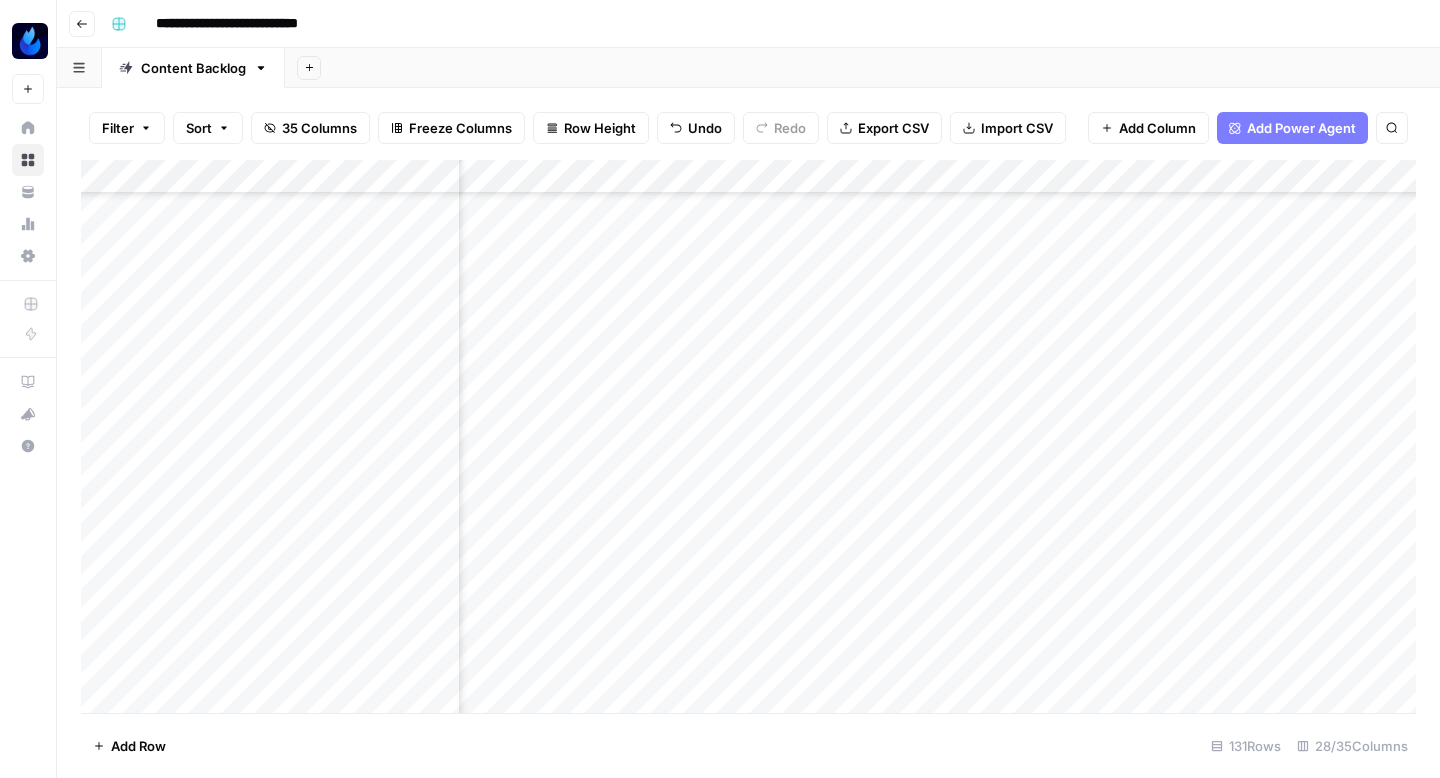 click on "Add Column" at bounding box center (748, 436) 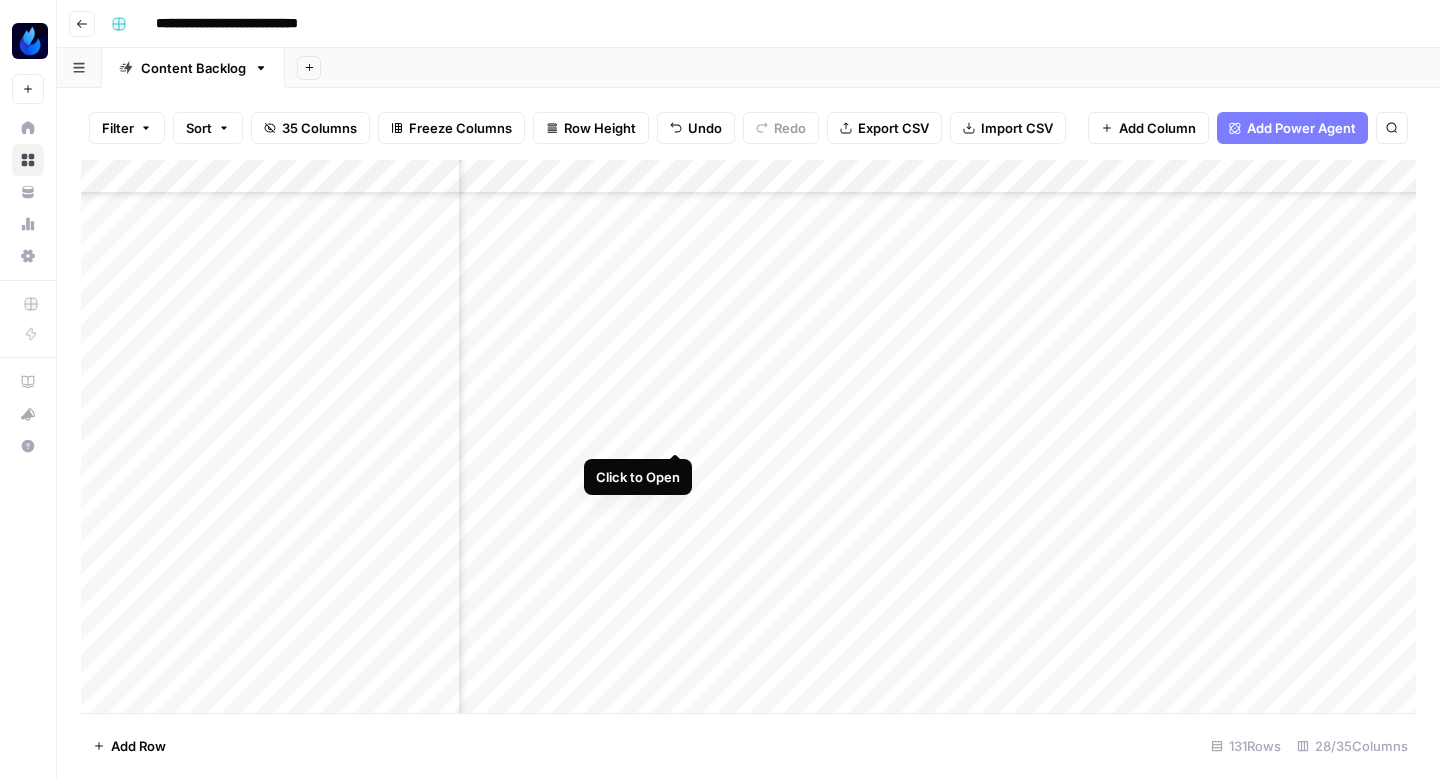 click on "Add Column" at bounding box center [748, 436] 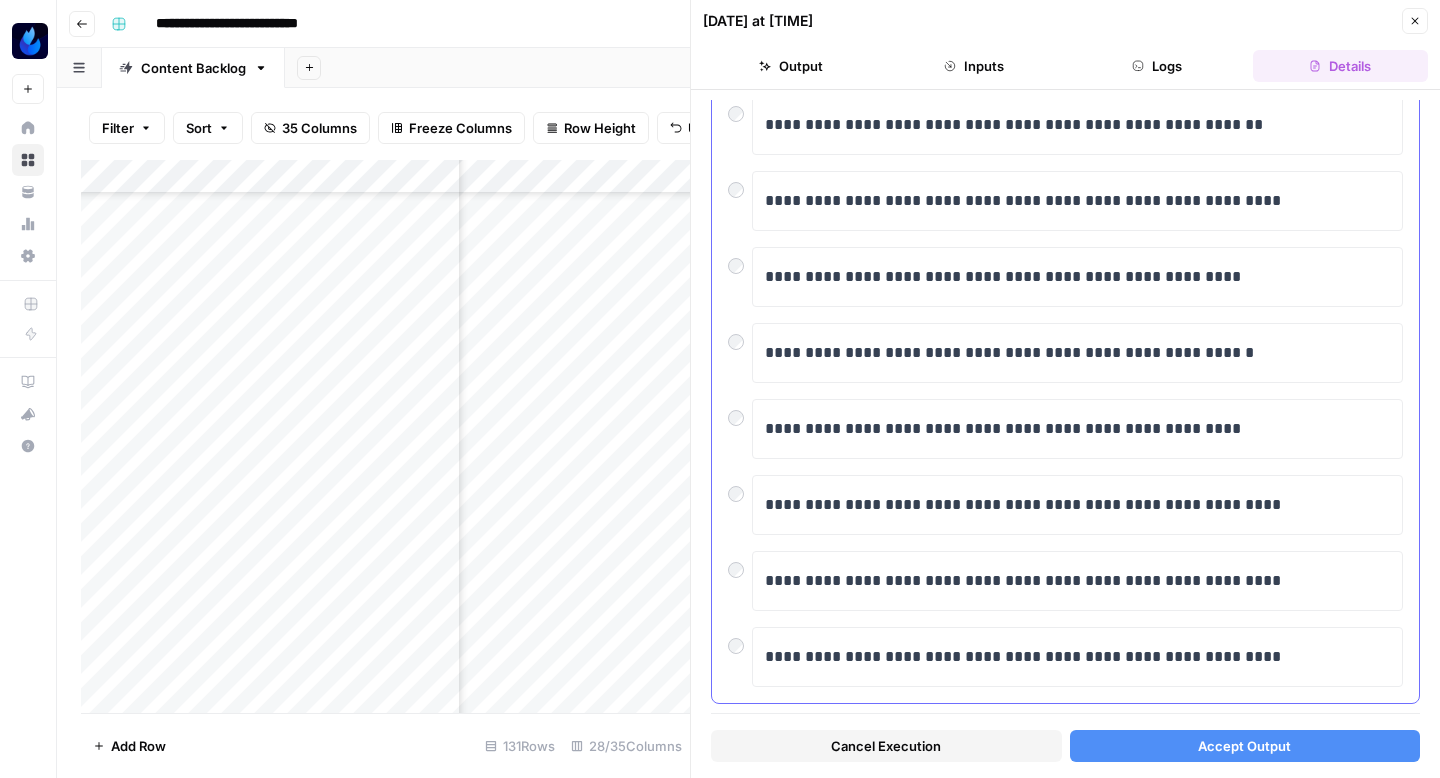 scroll, scrollTop: 310, scrollLeft: 0, axis: vertical 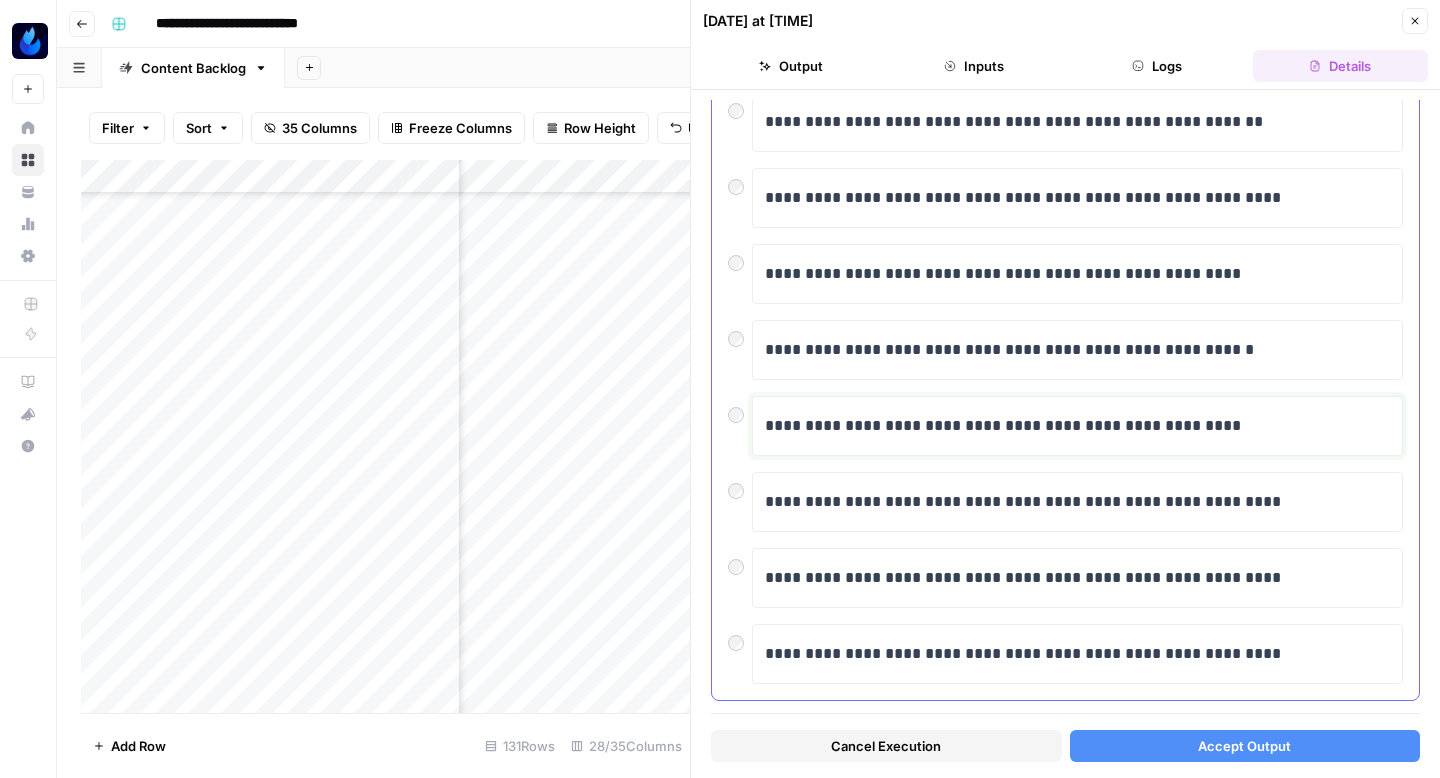 click on "**********" at bounding box center [1077, 426] 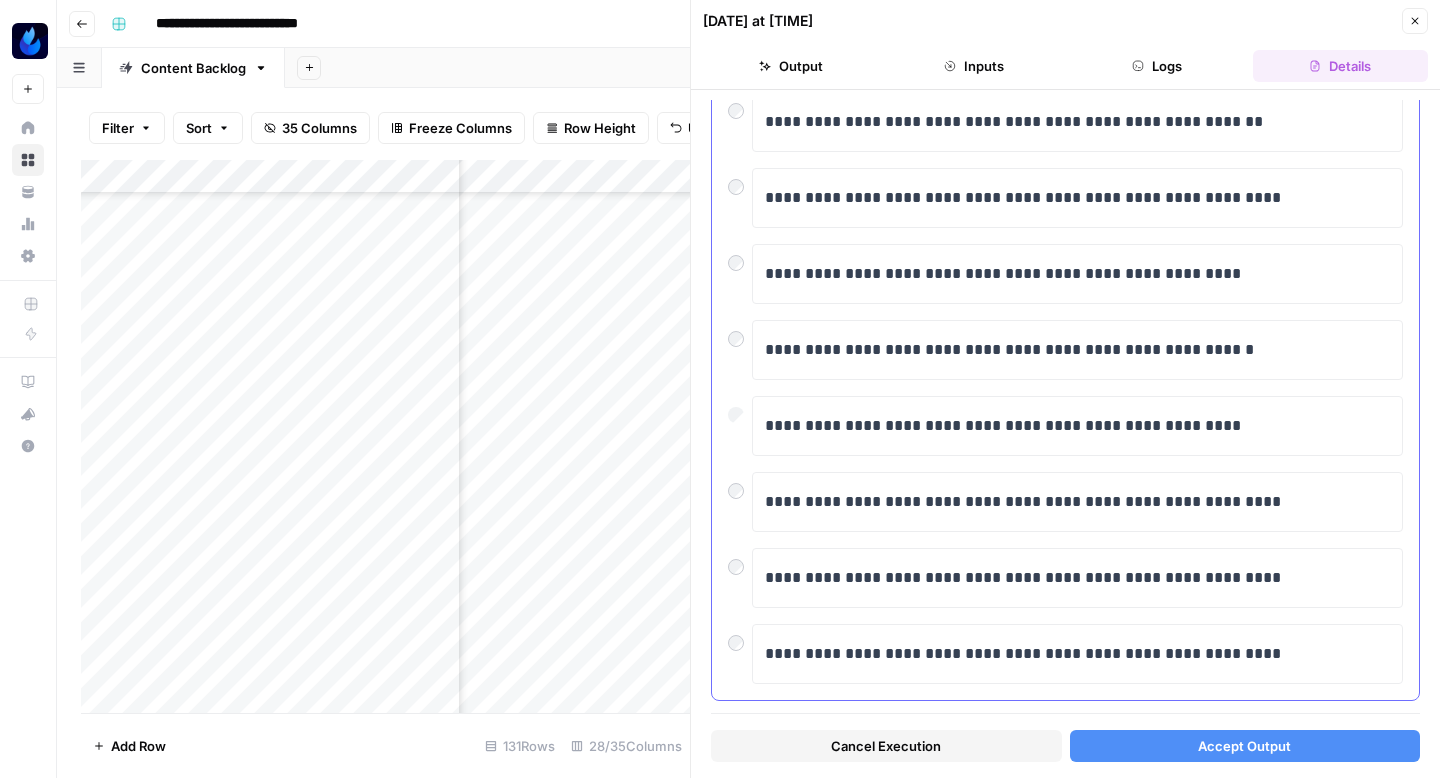 scroll, scrollTop: 340, scrollLeft: 0, axis: vertical 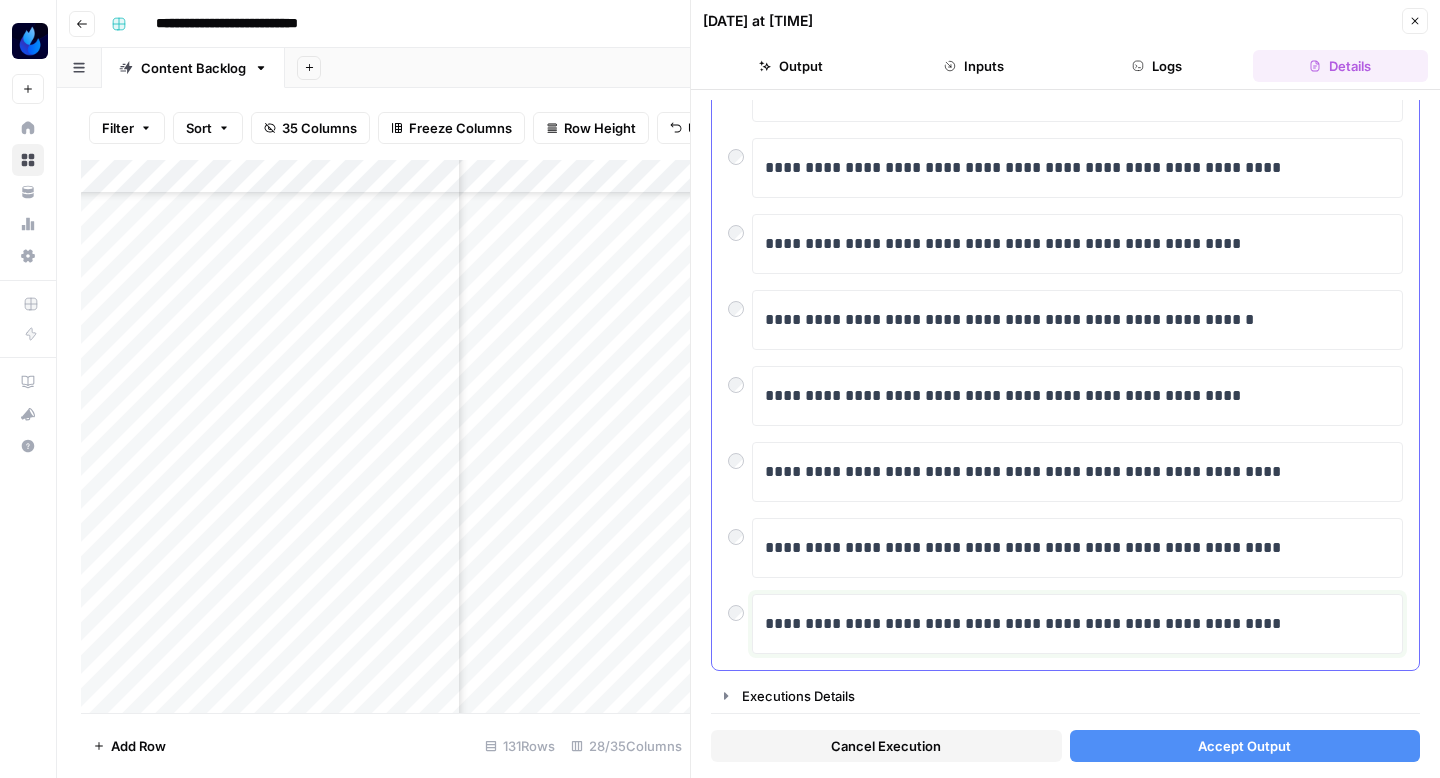click on "**********" at bounding box center [1077, 624] 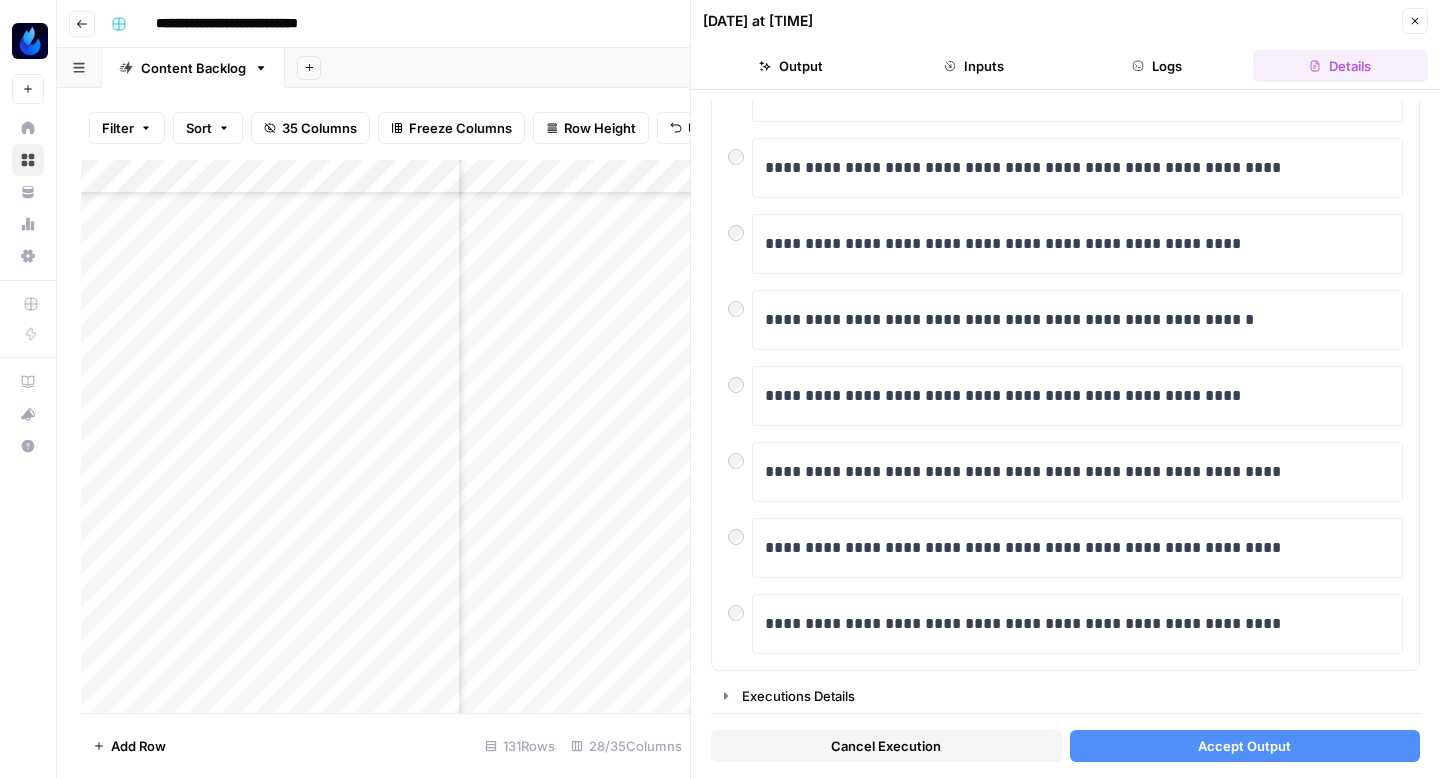 click on "Accept Output" at bounding box center [1245, 746] 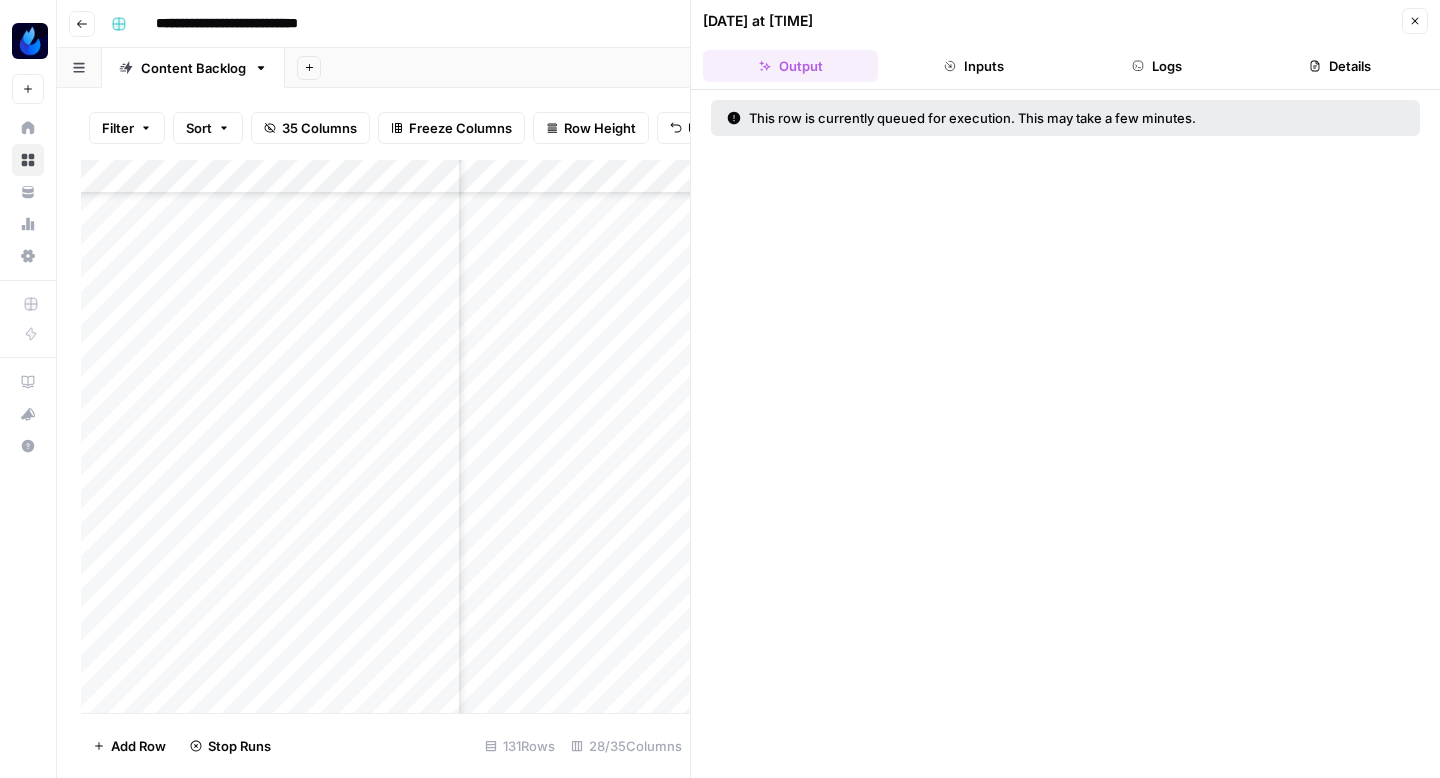 click on "Close" at bounding box center [1415, 21] 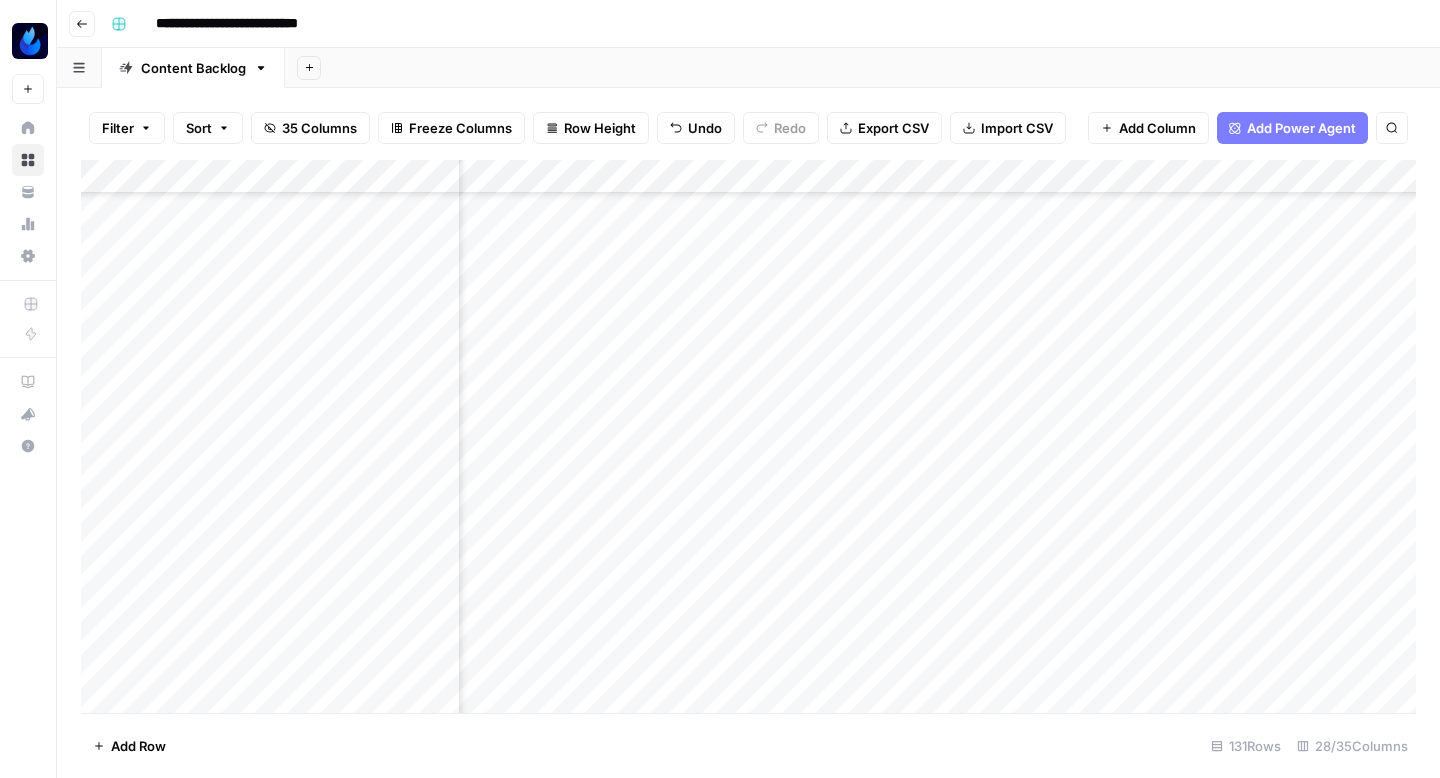 scroll, scrollTop: 4423, scrollLeft: 2368, axis: both 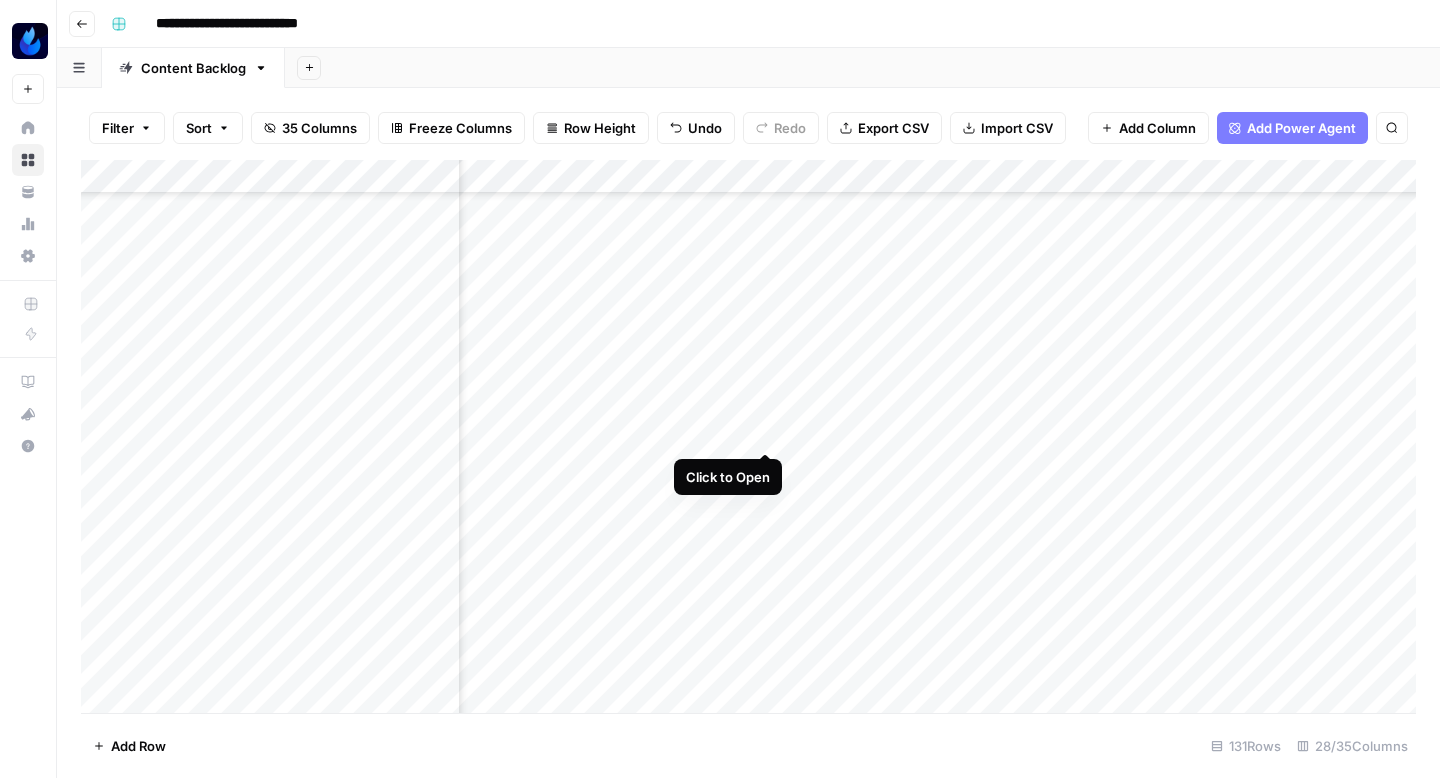 click on "Add Column" at bounding box center [748, 436] 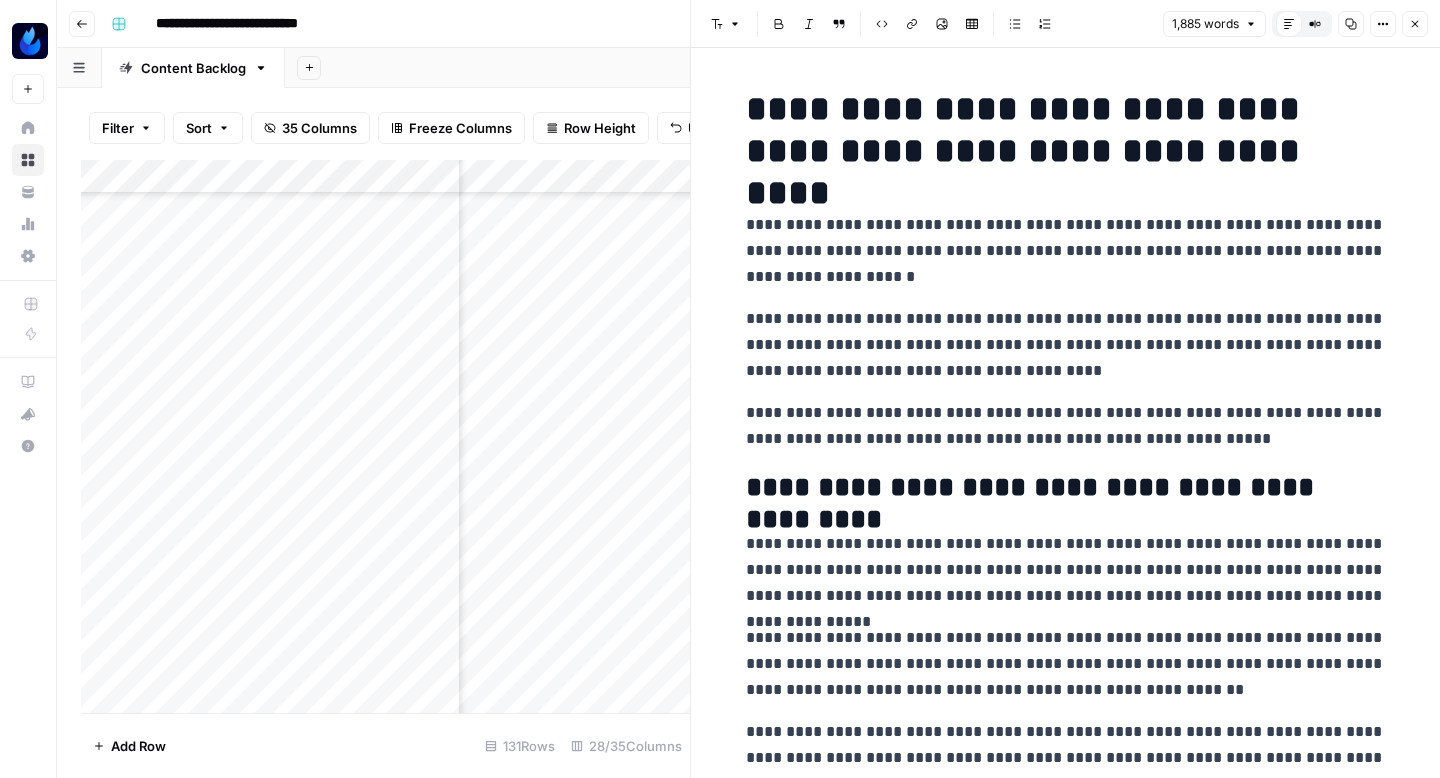 click 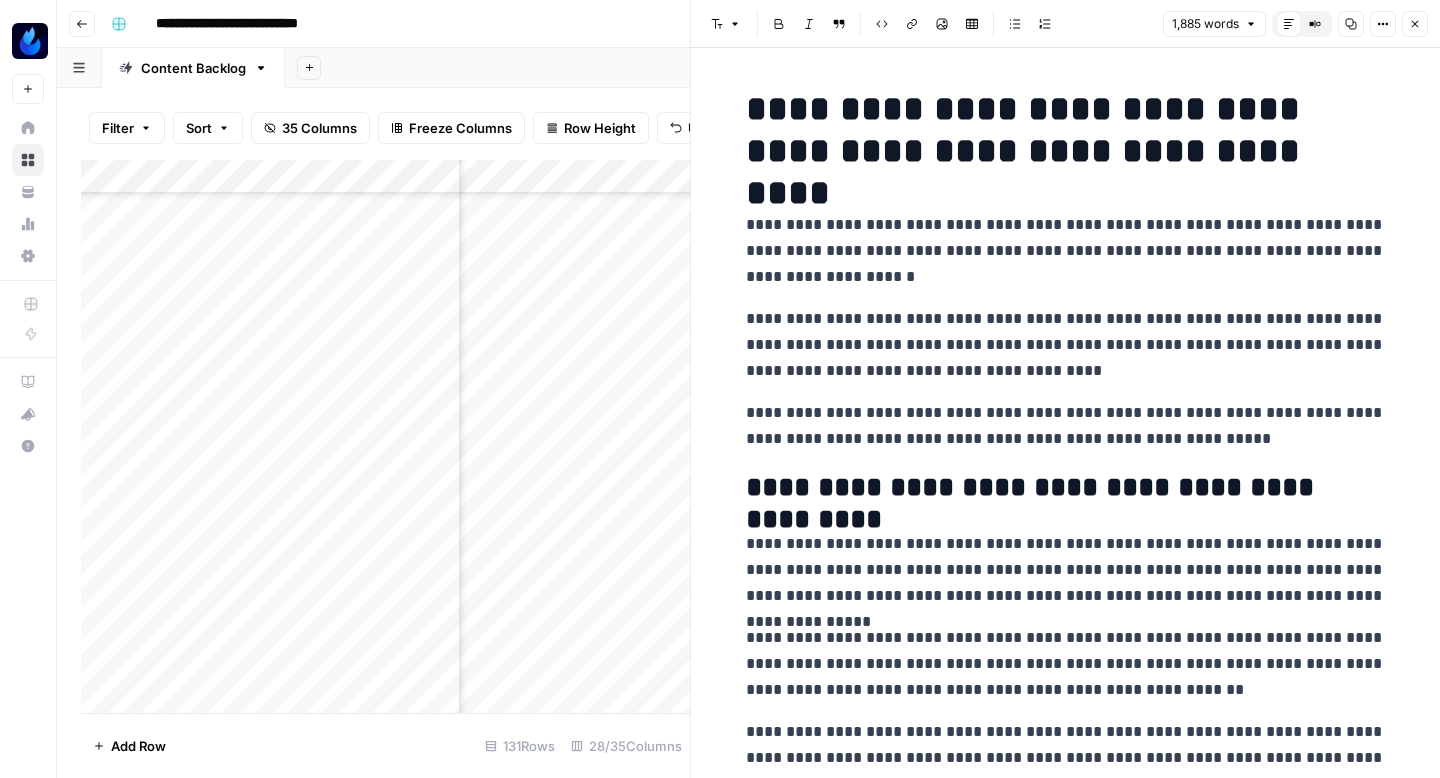 click on "Add Column" at bounding box center (385, 436) 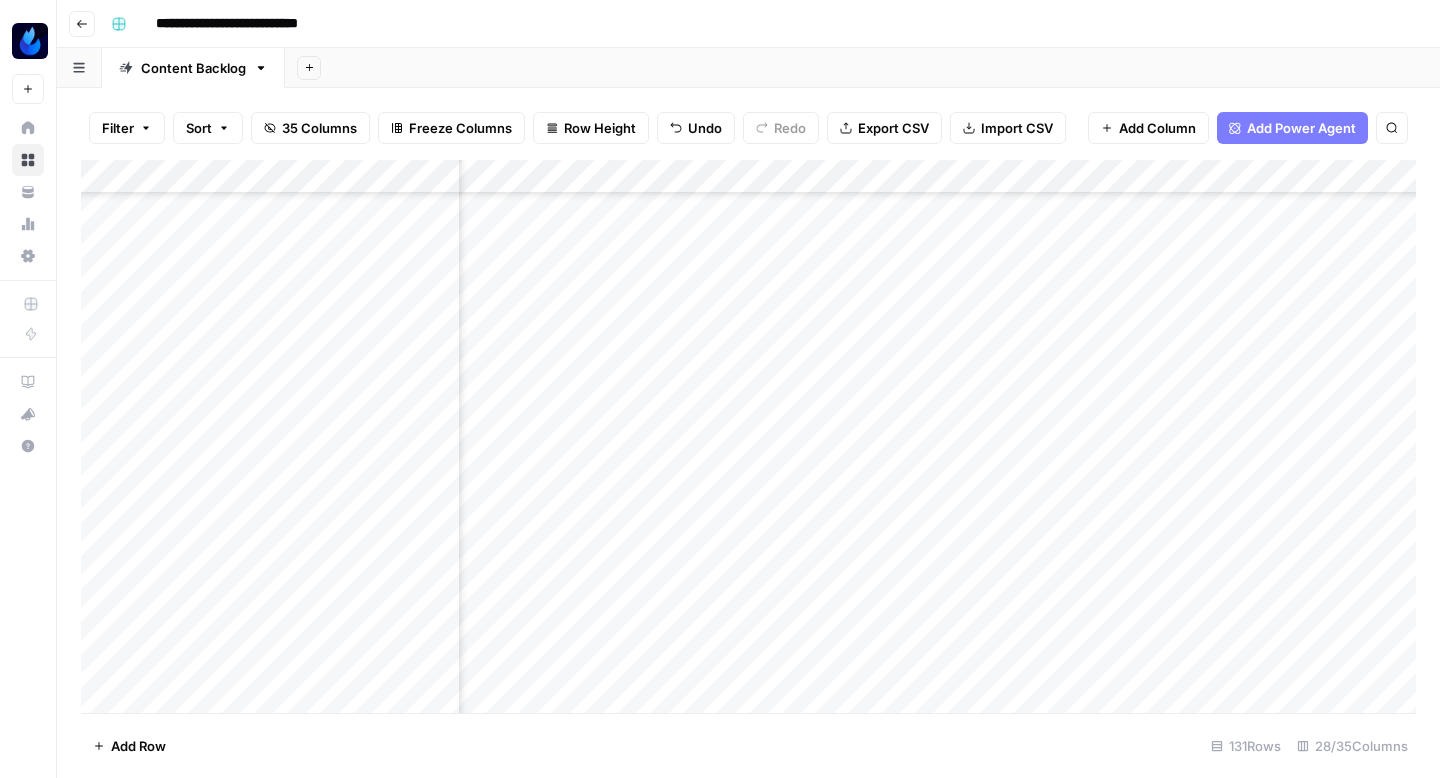 scroll, scrollTop: 4423, scrollLeft: 3533, axis: both 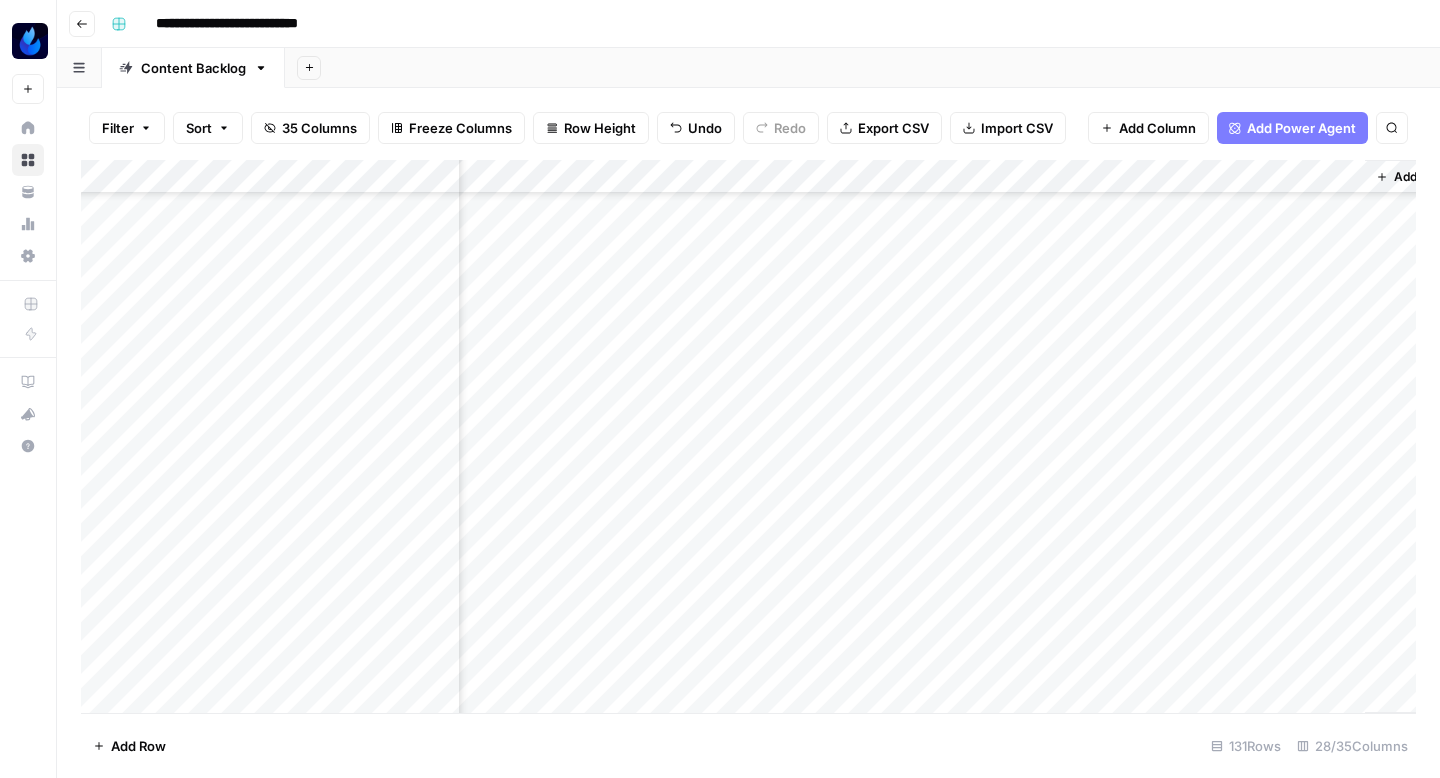 click on "Add Column" at bounding box center [748, 436] 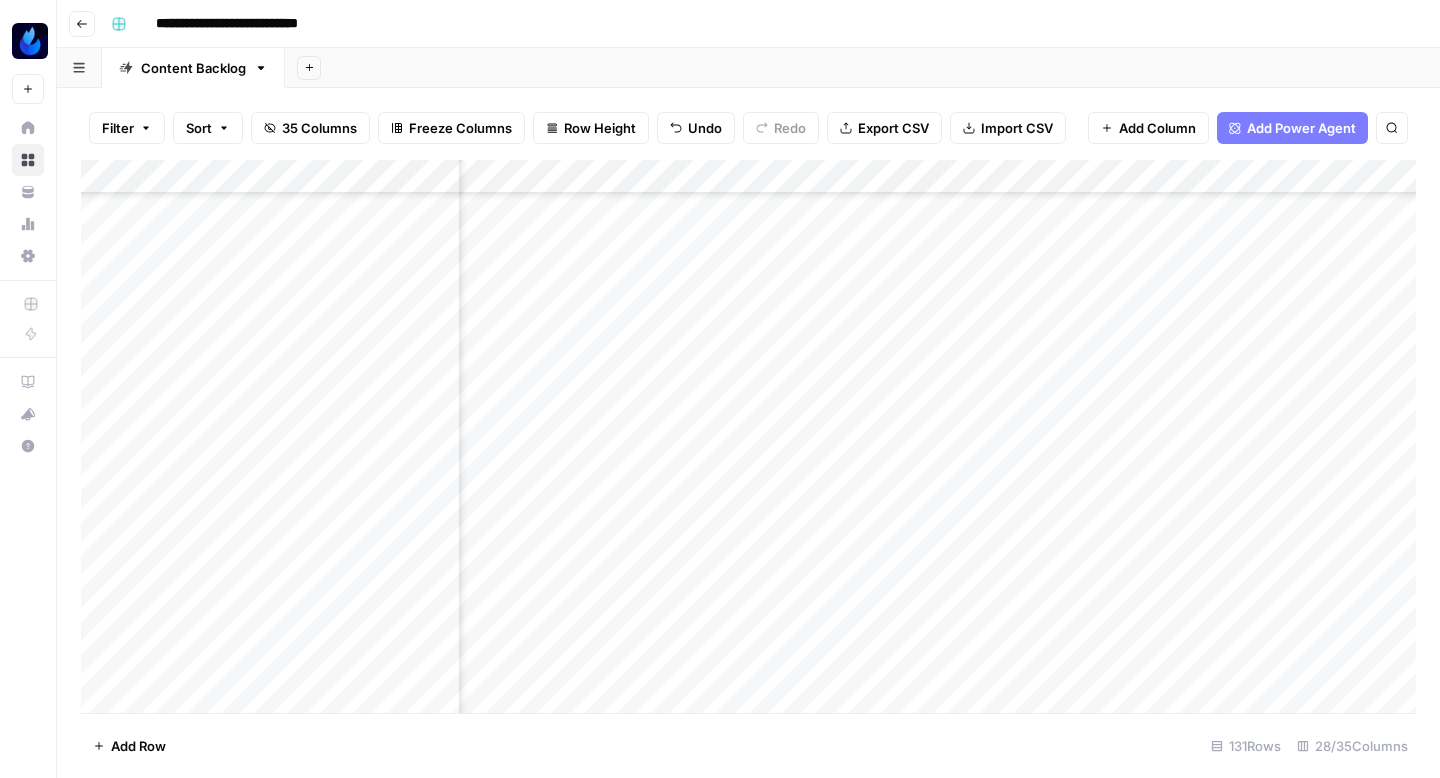 scroll, scrollTop: 4423, scrollLeft: 3203, axis: both 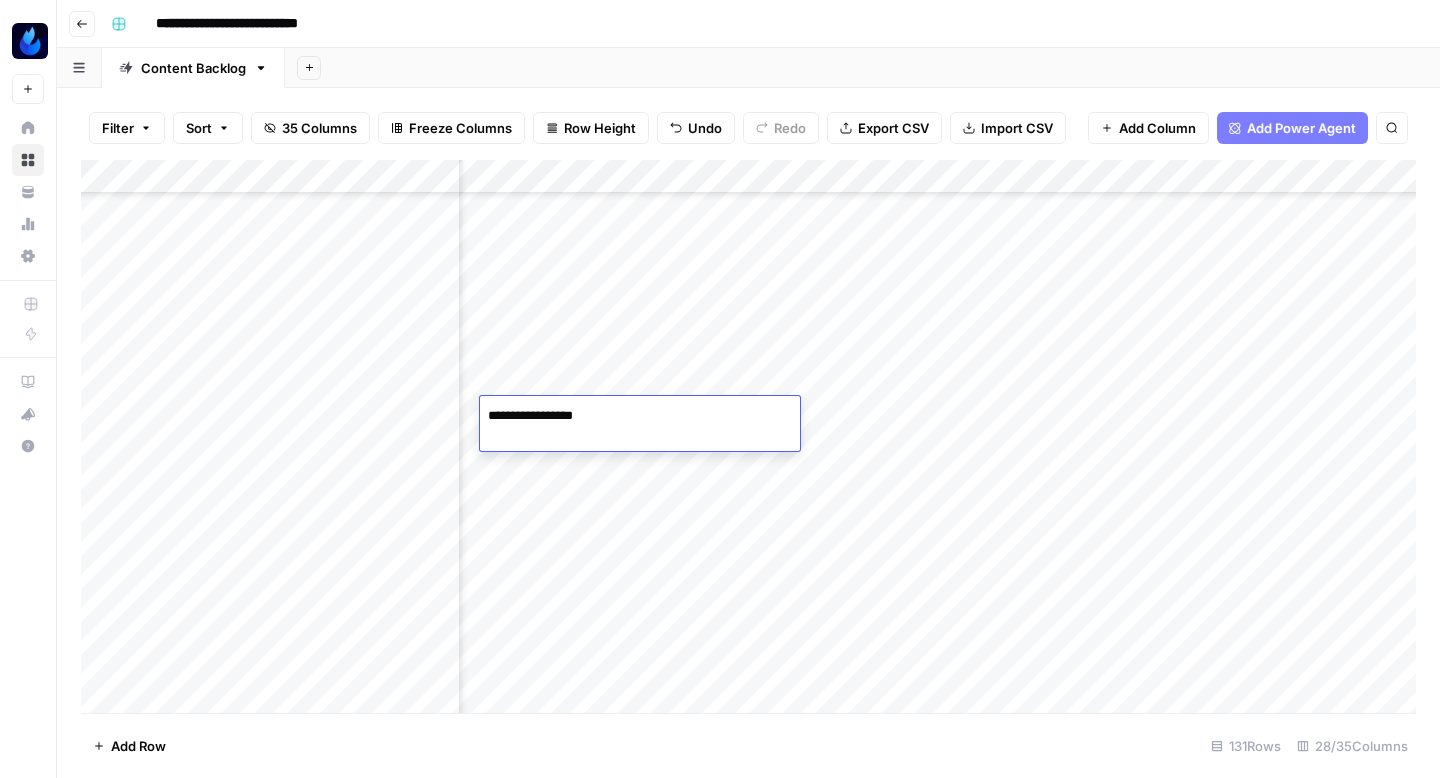 type on "**********" 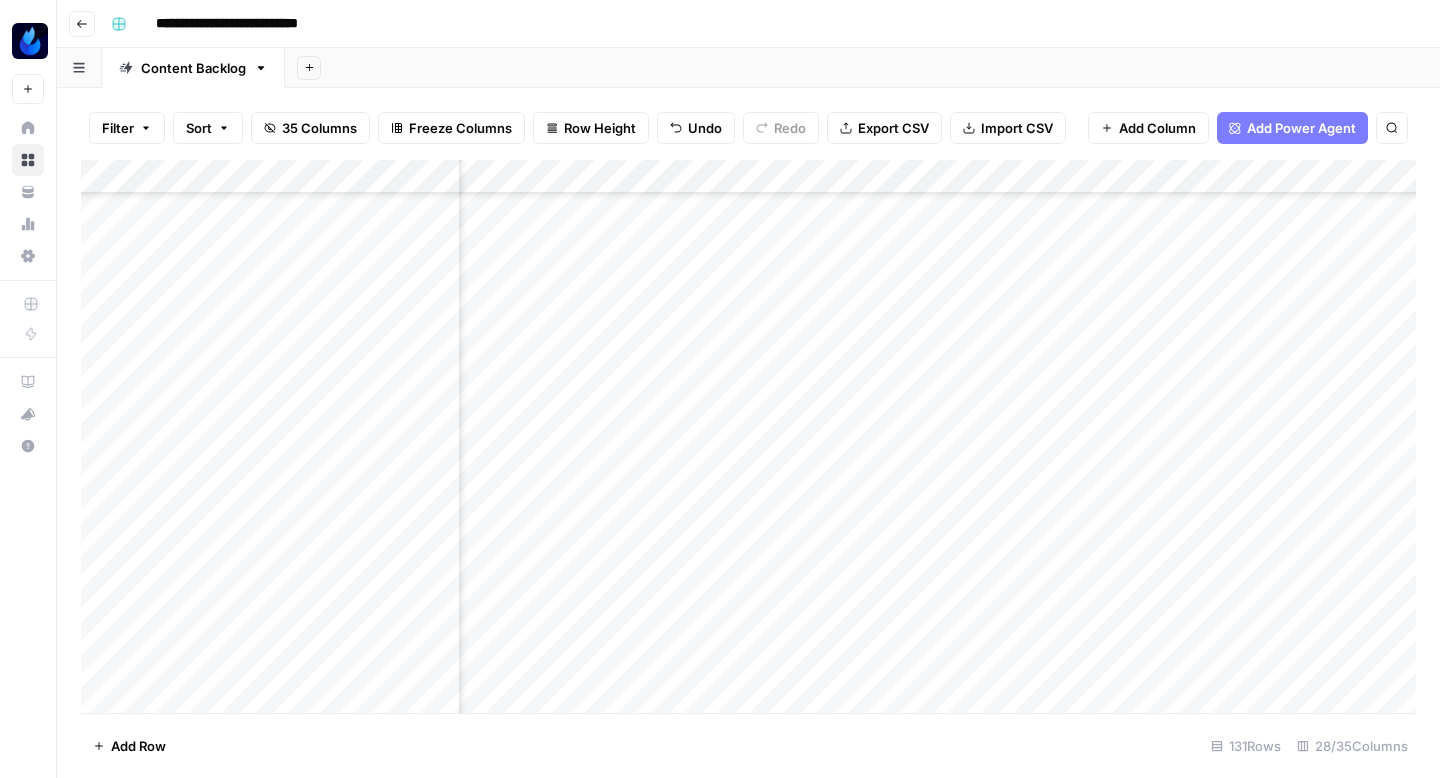 click on "Add Column" at bounding box center (748, 436) 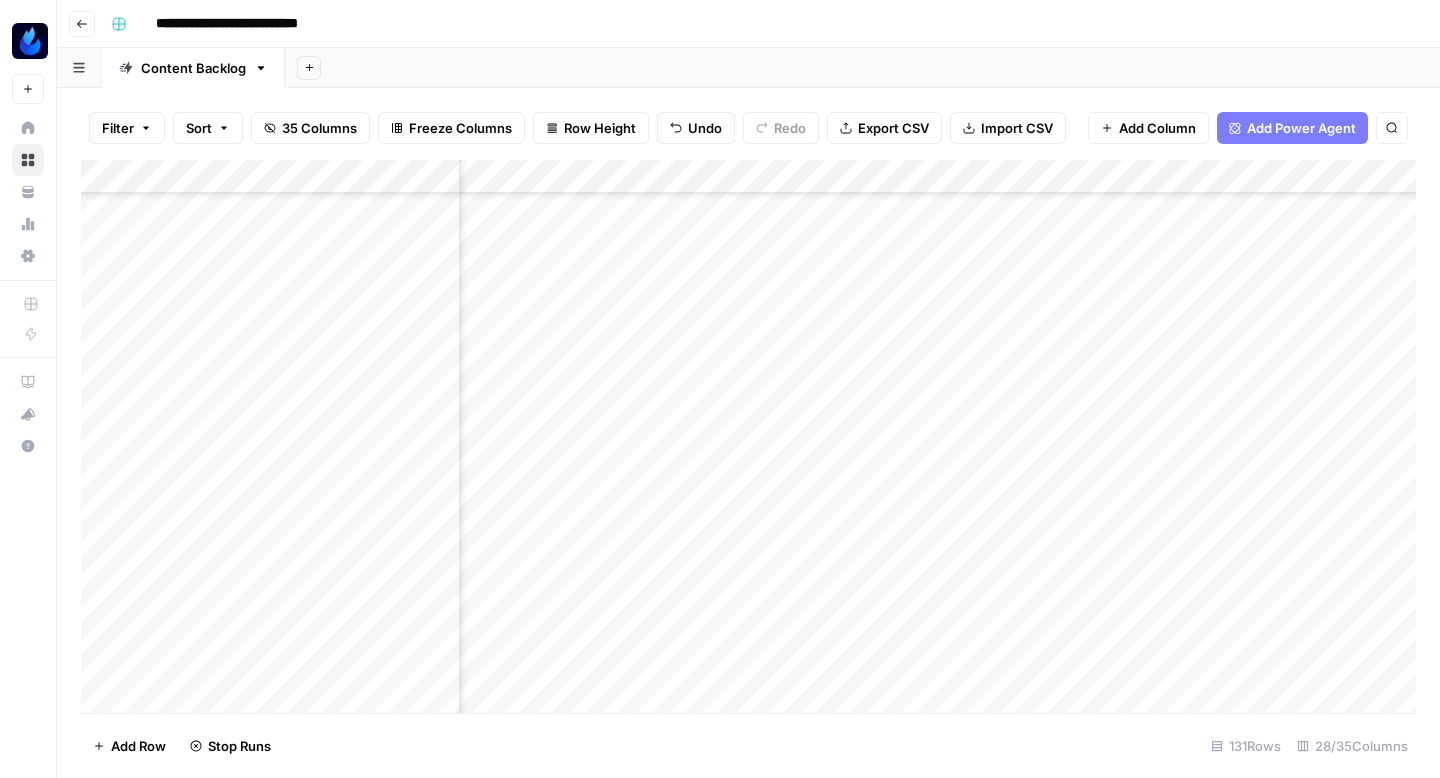 click on "Add Column" at bounding box center [748, 436] 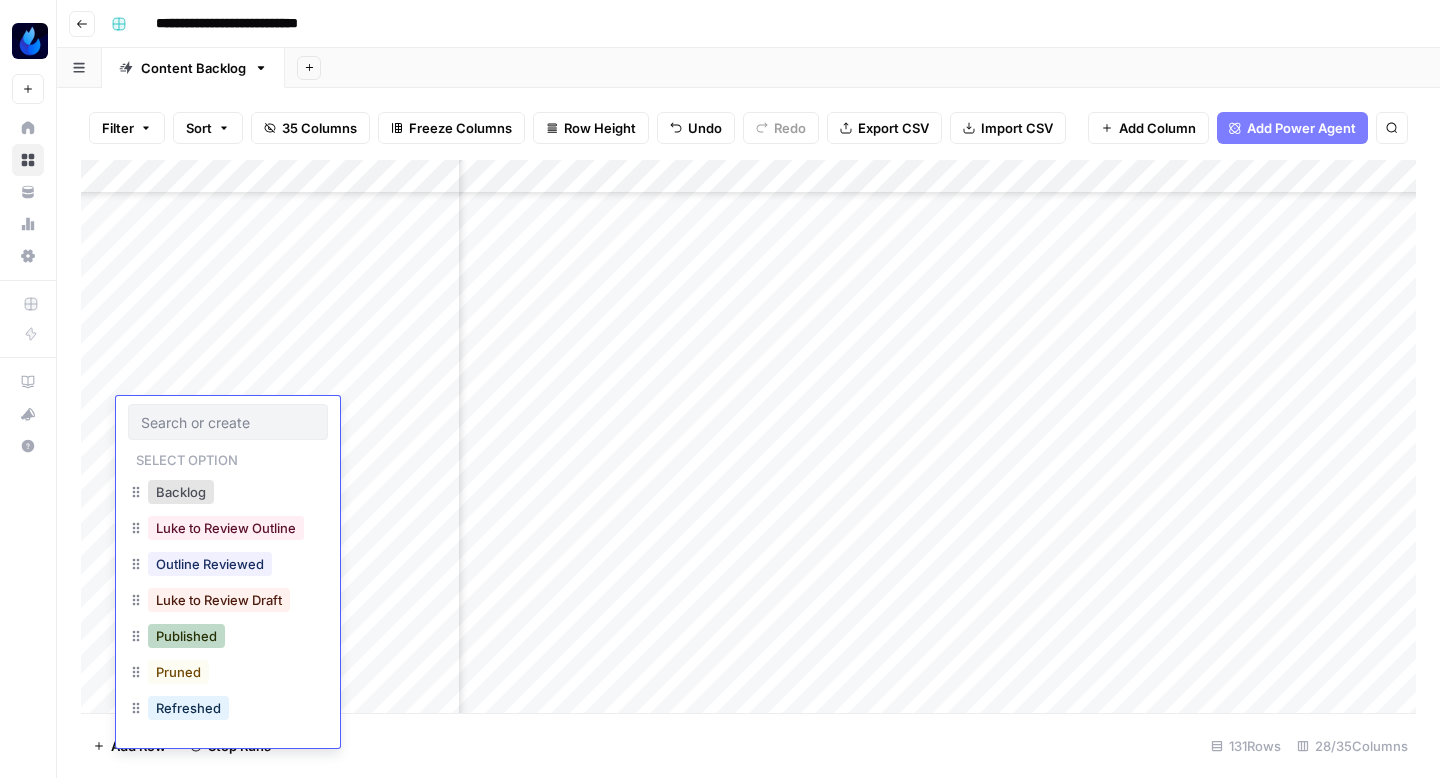 click on "Published" at bounding box center (186, 636) 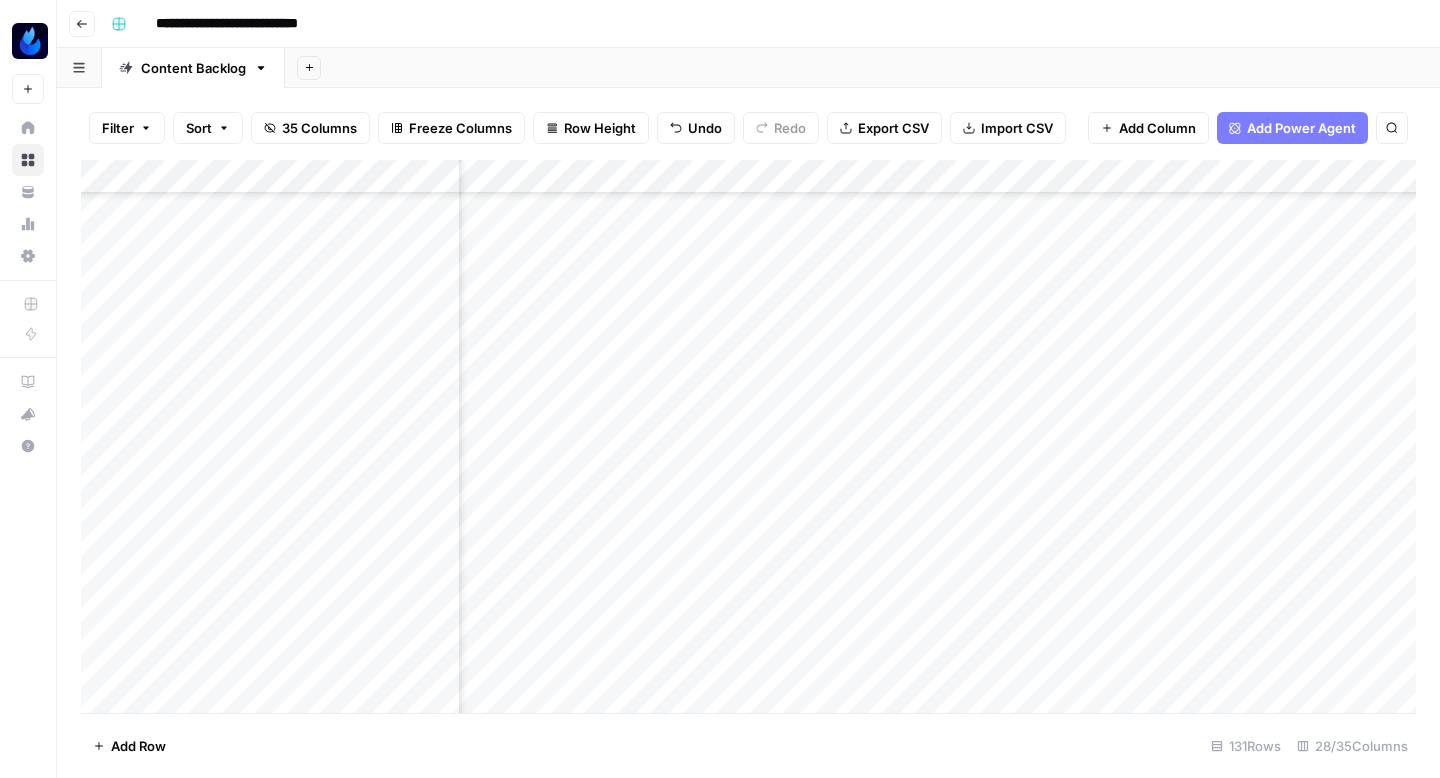 scroll, scrollTop: 4423, scrollLeft: 0, axis: vertical 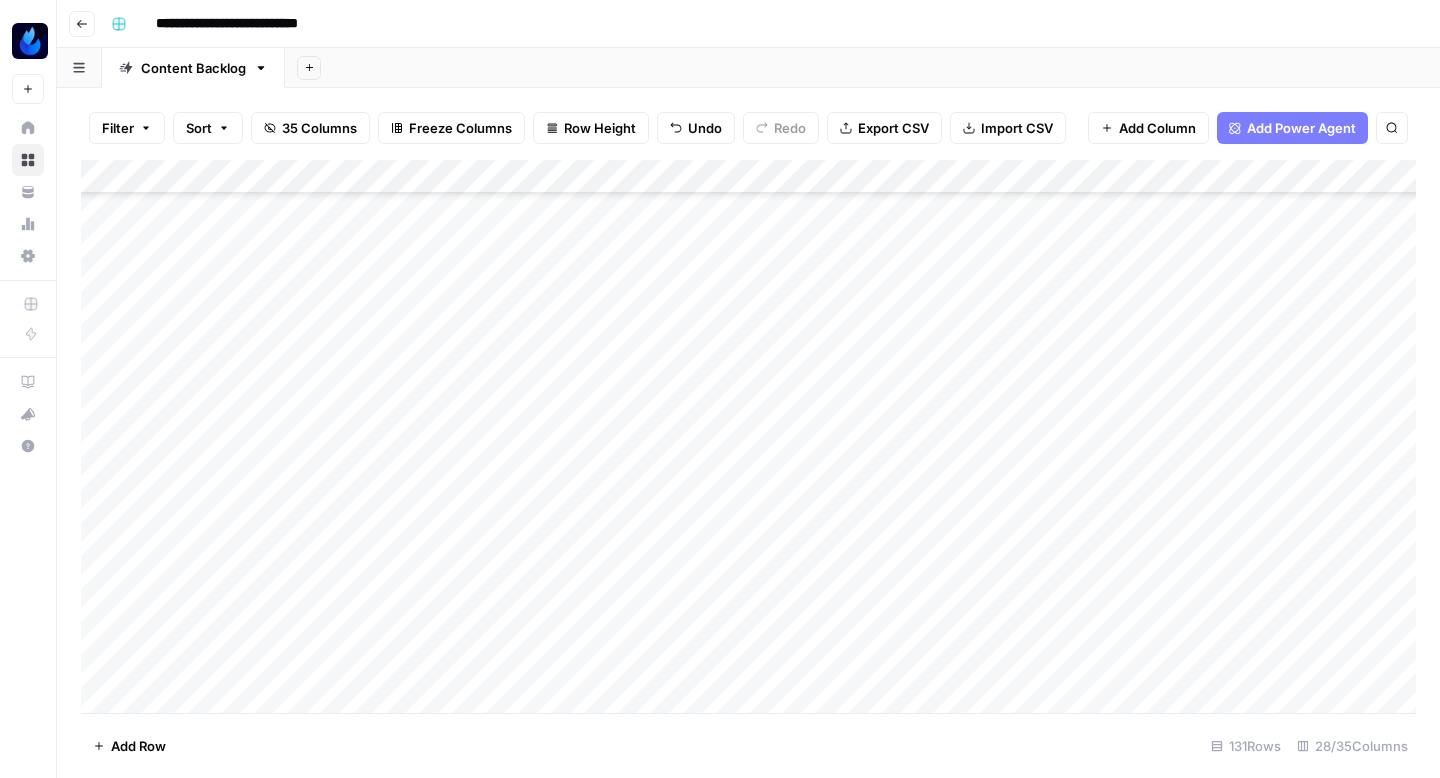 click on "Add Column" at bounding box center (748, 436) 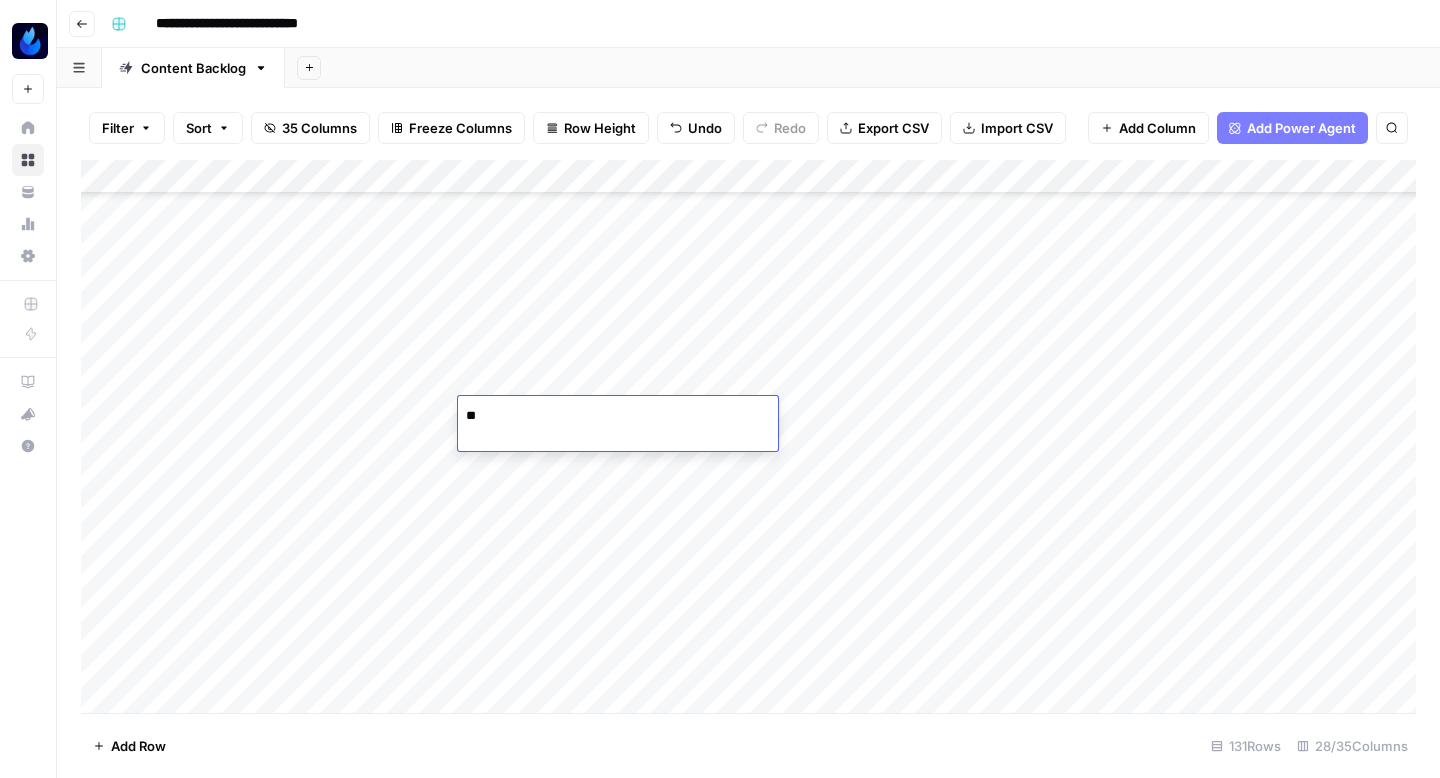 type on "***" 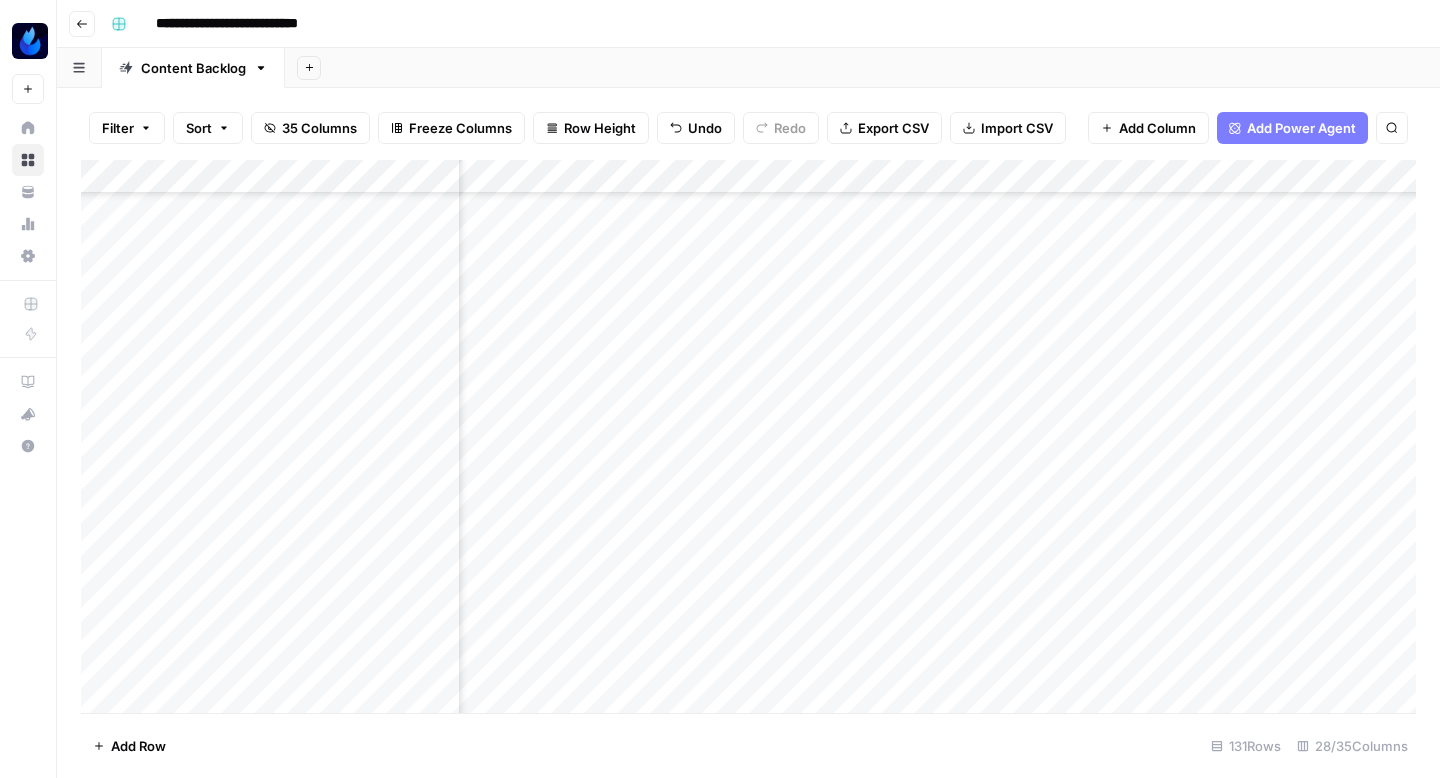 scroll, scrollTop: 4423, scrollLeft: 3357, axis: both 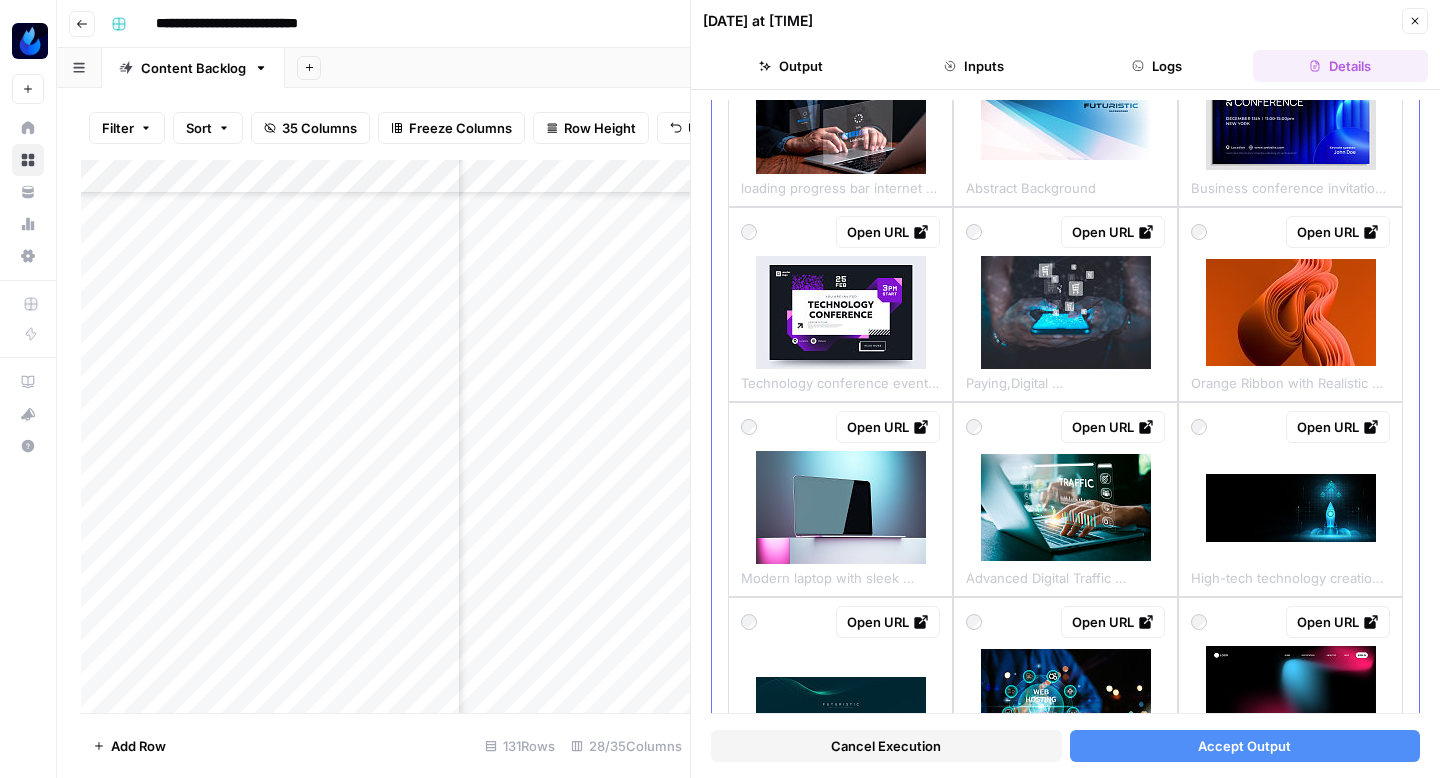 click at bounding box center (1066, 507) 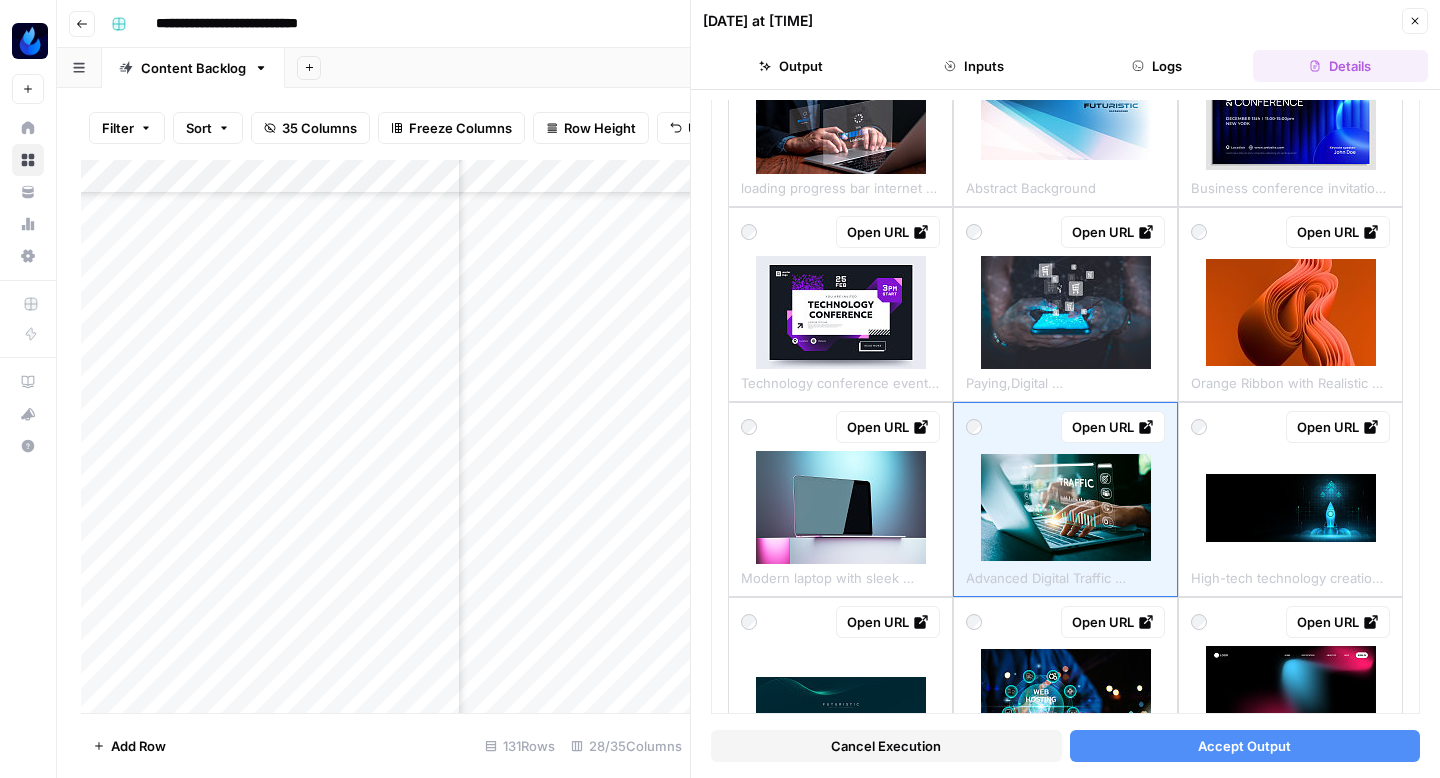 click on "Accept Output" at bounding box center (1244, 746) 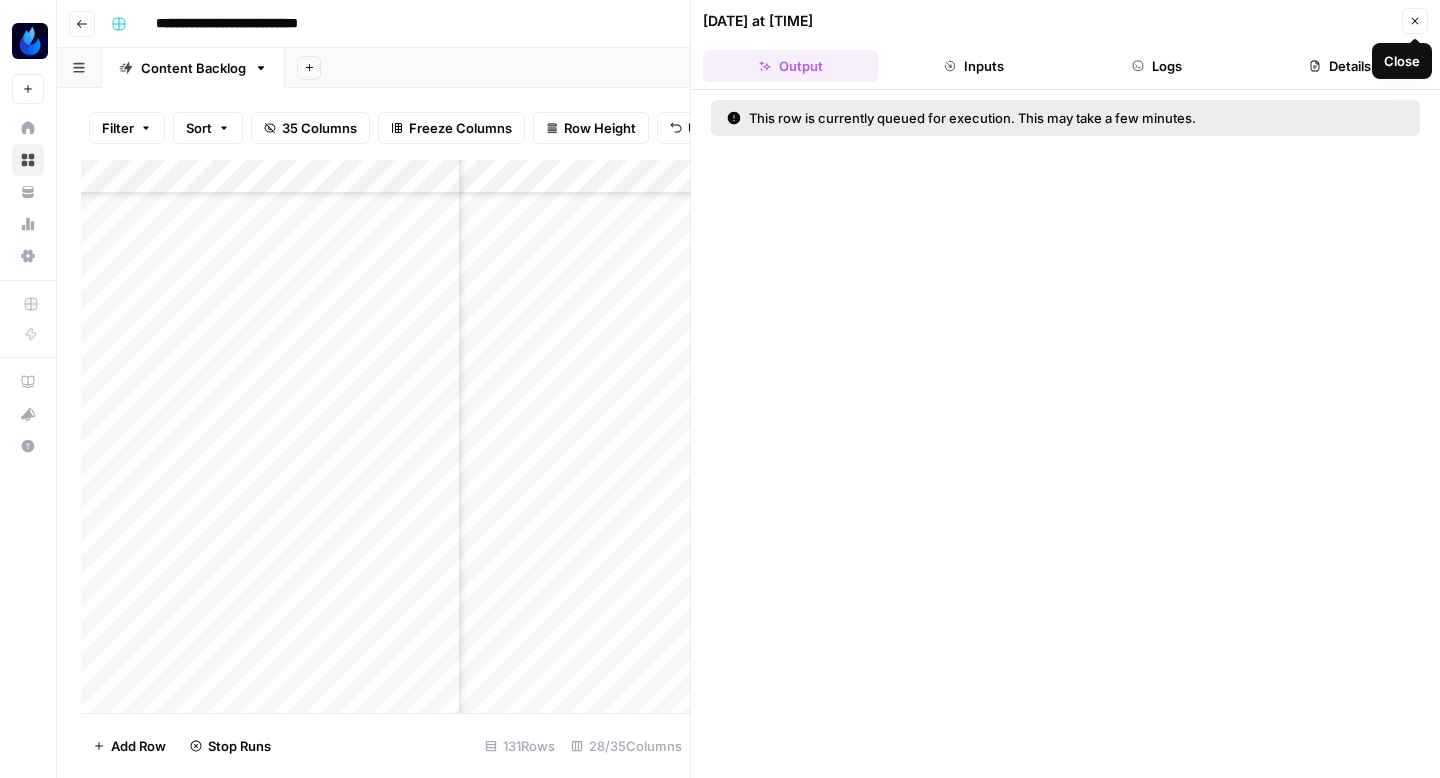 click 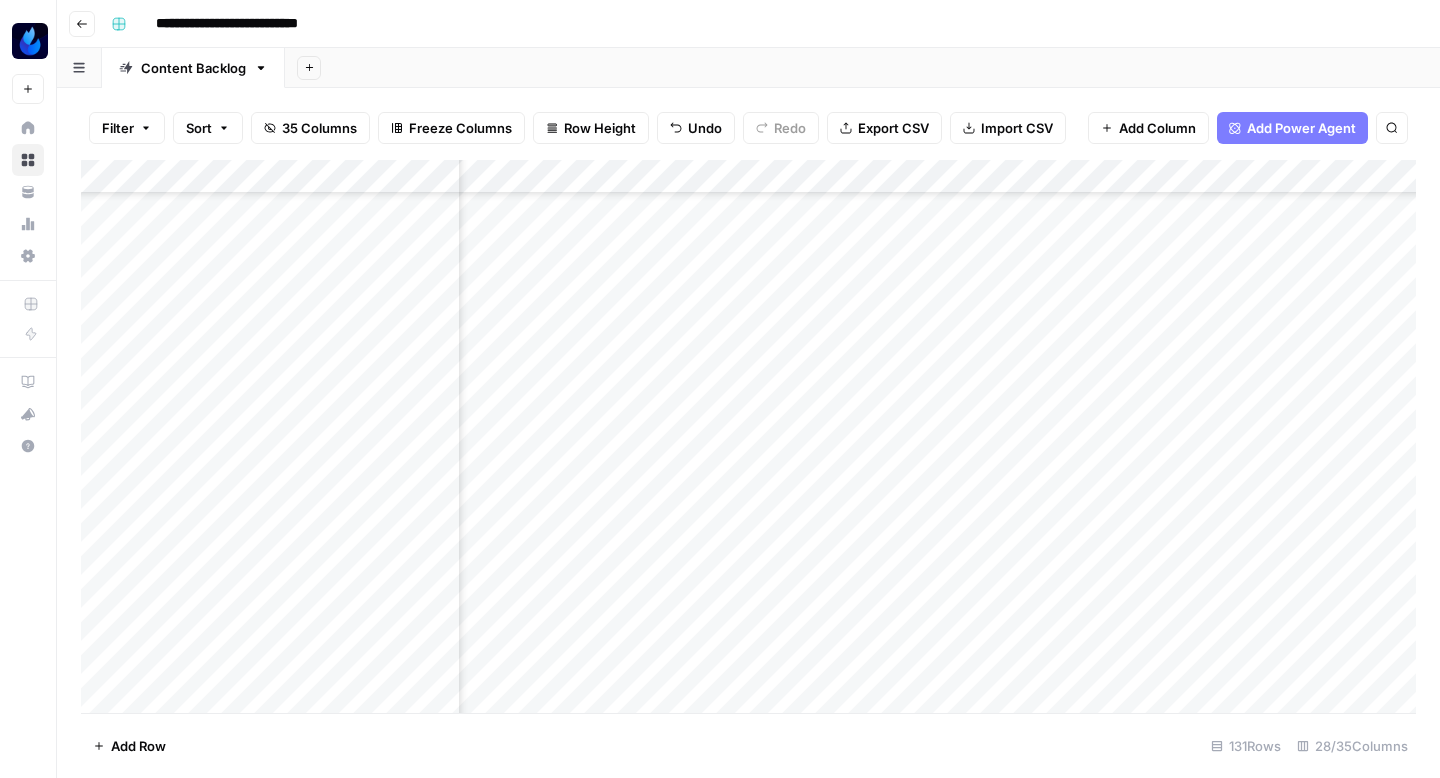 click on "Add Column" at bounding box center [748, 436] 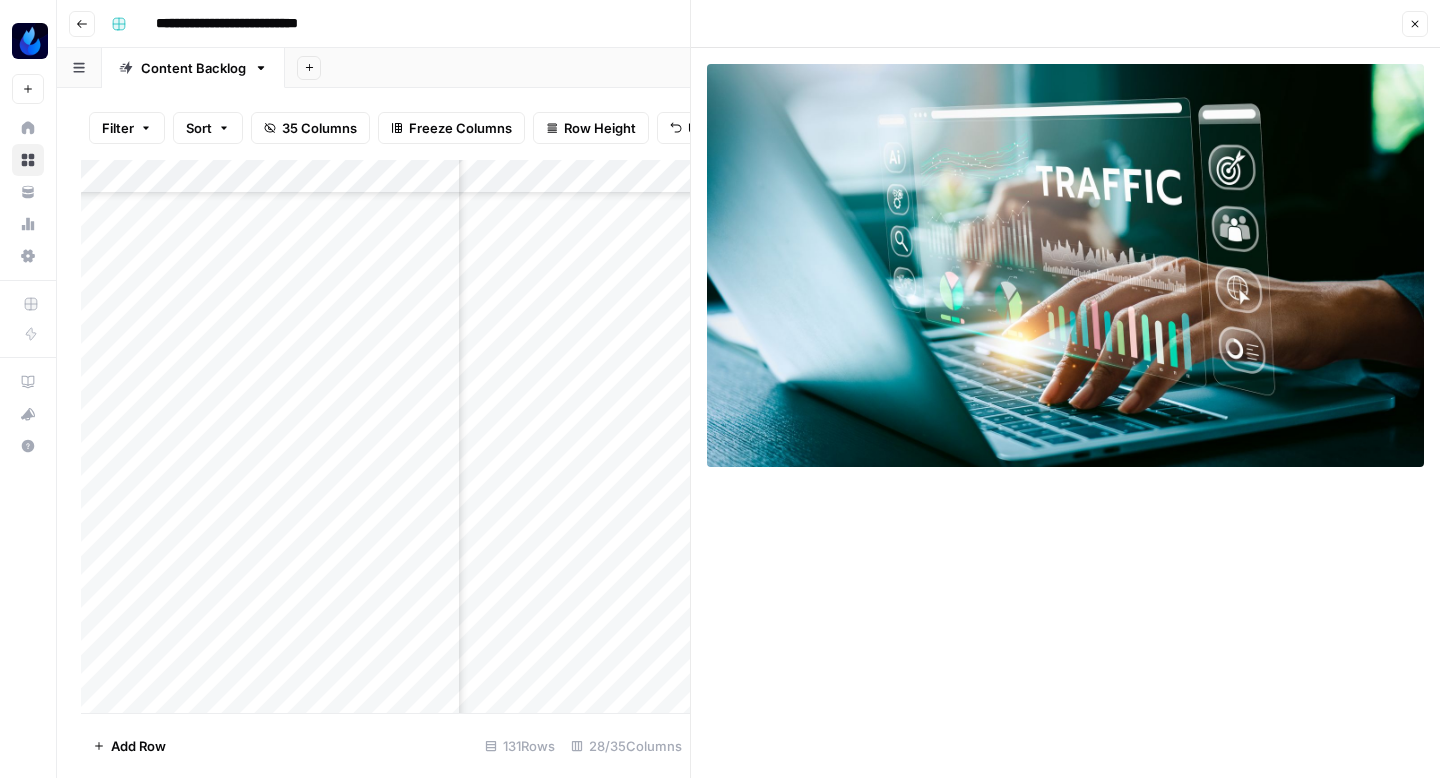 click 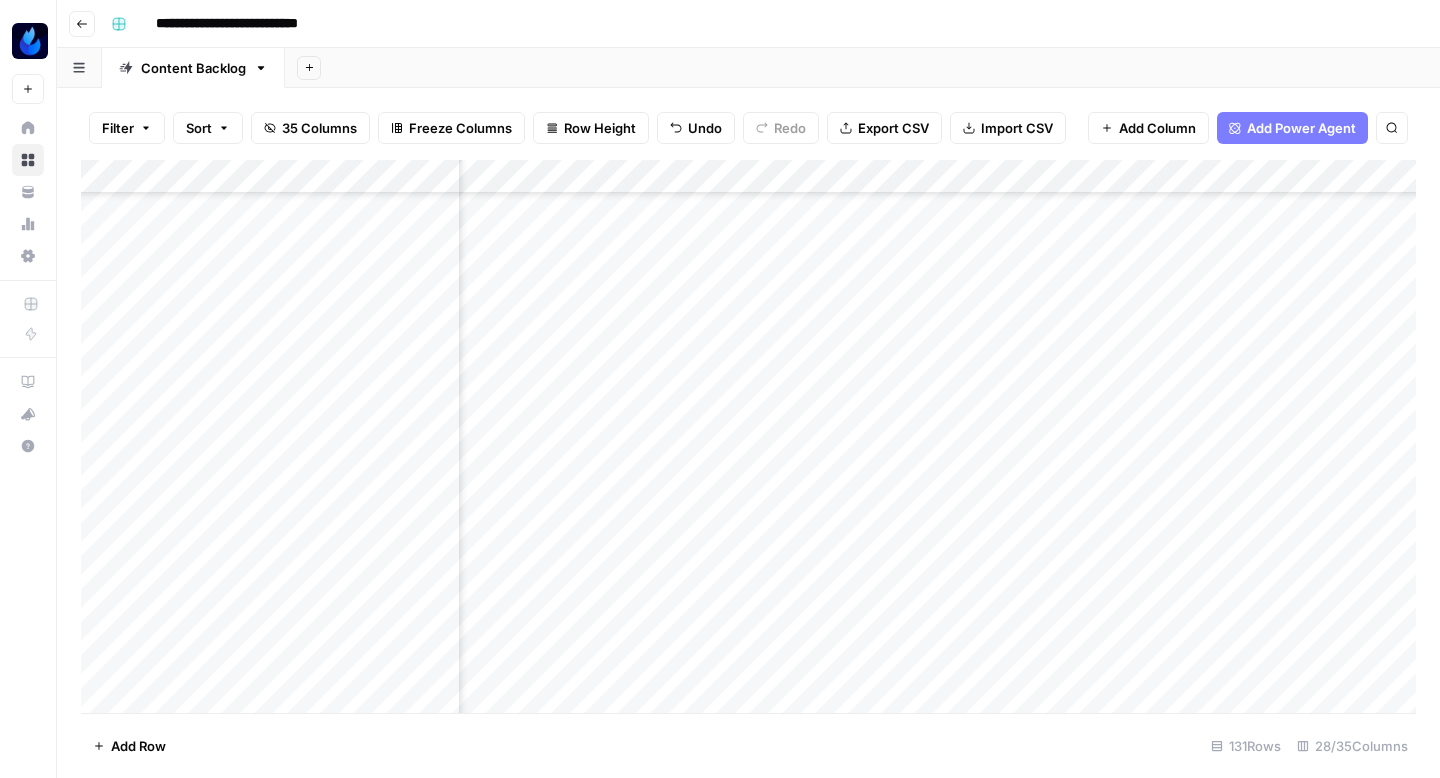 scroll, scrollTop: 4423, scrollLeft: 0, axis: vertical 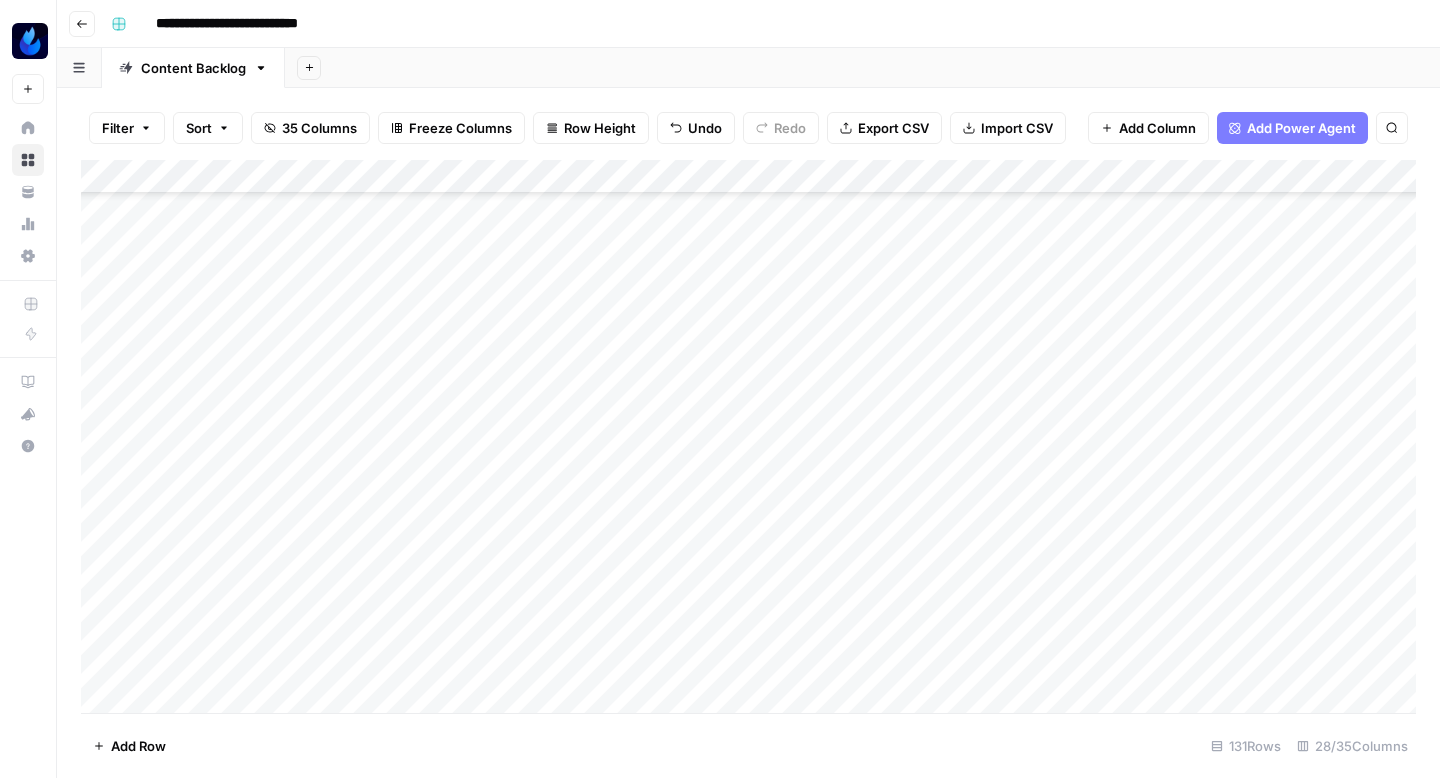 click on "Add Column" at bounding box center (748, 436) 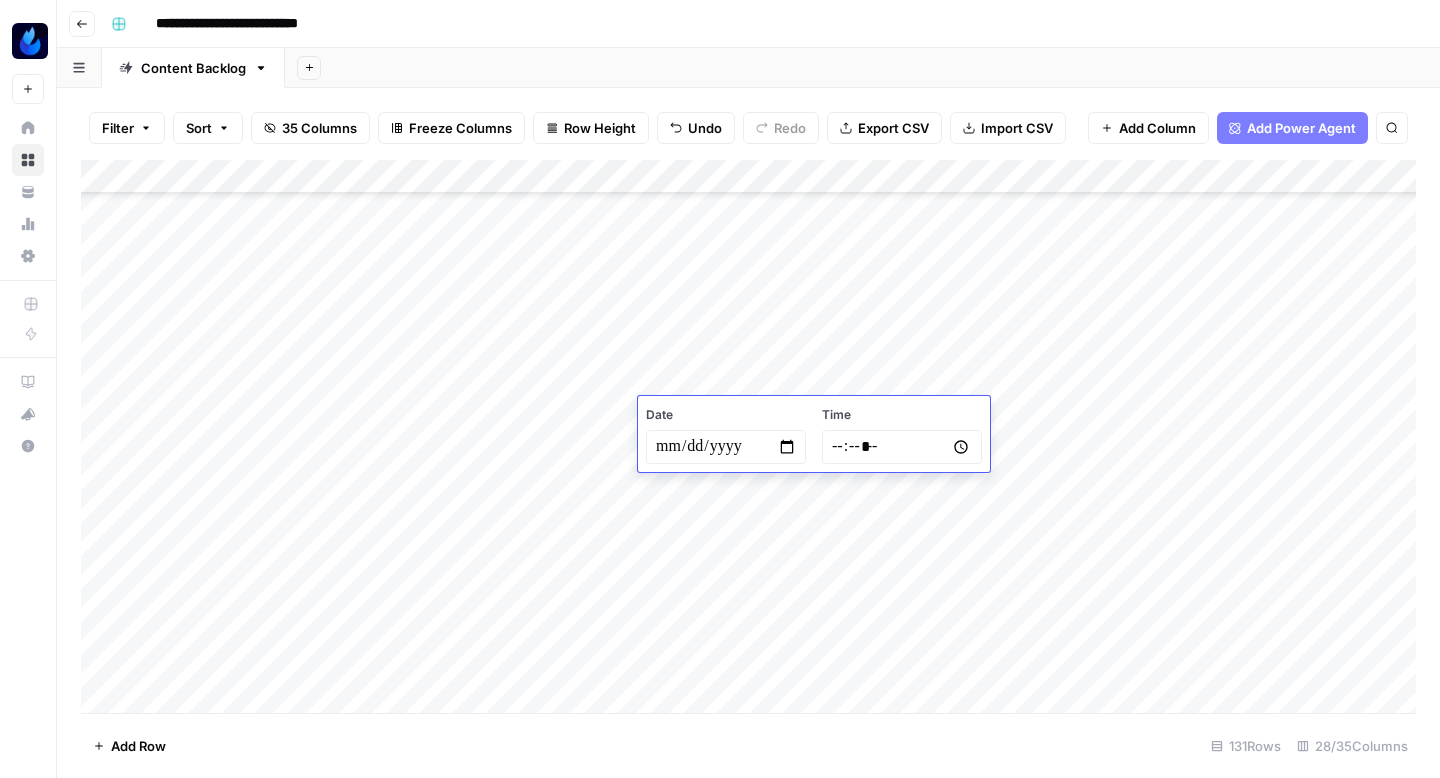 click at bounding box center [726, 447] 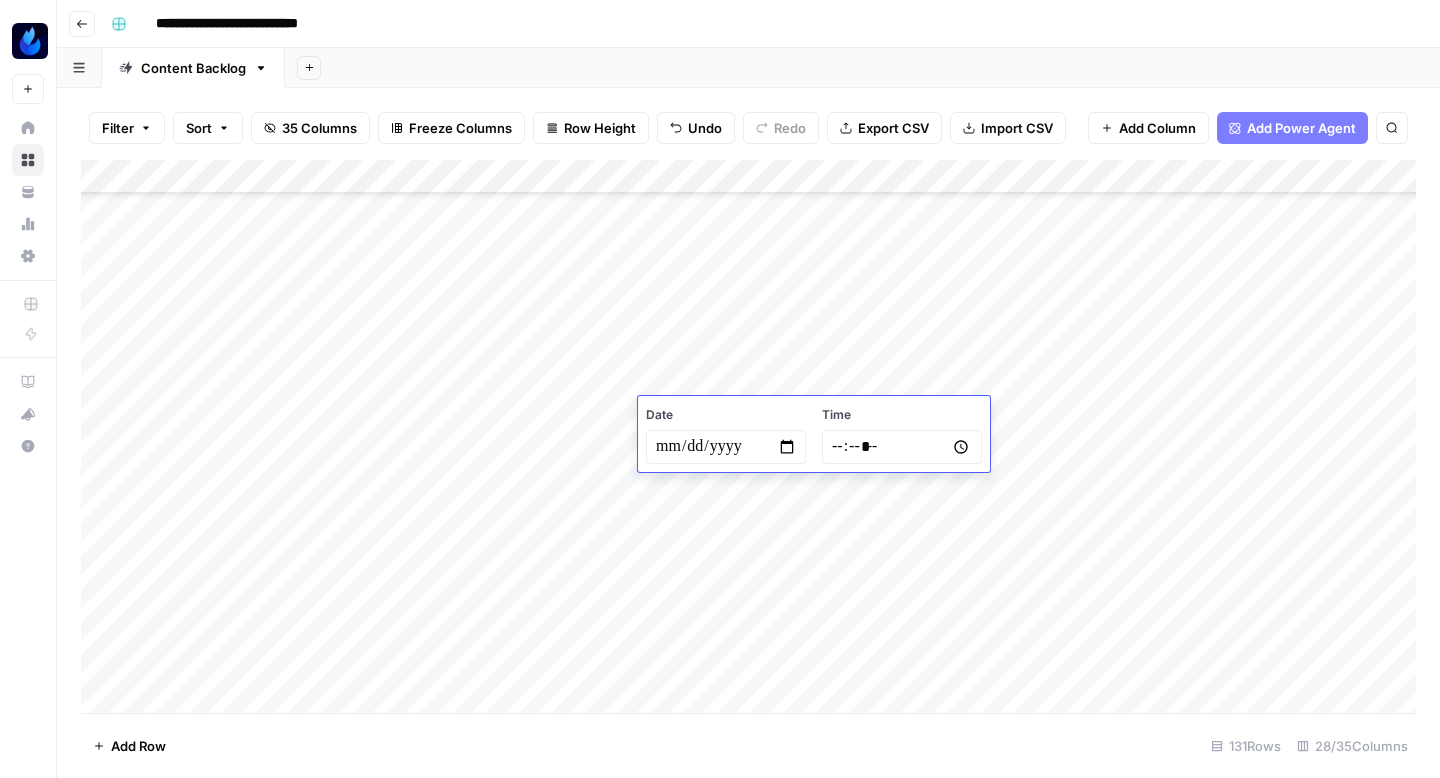 type on "**********" 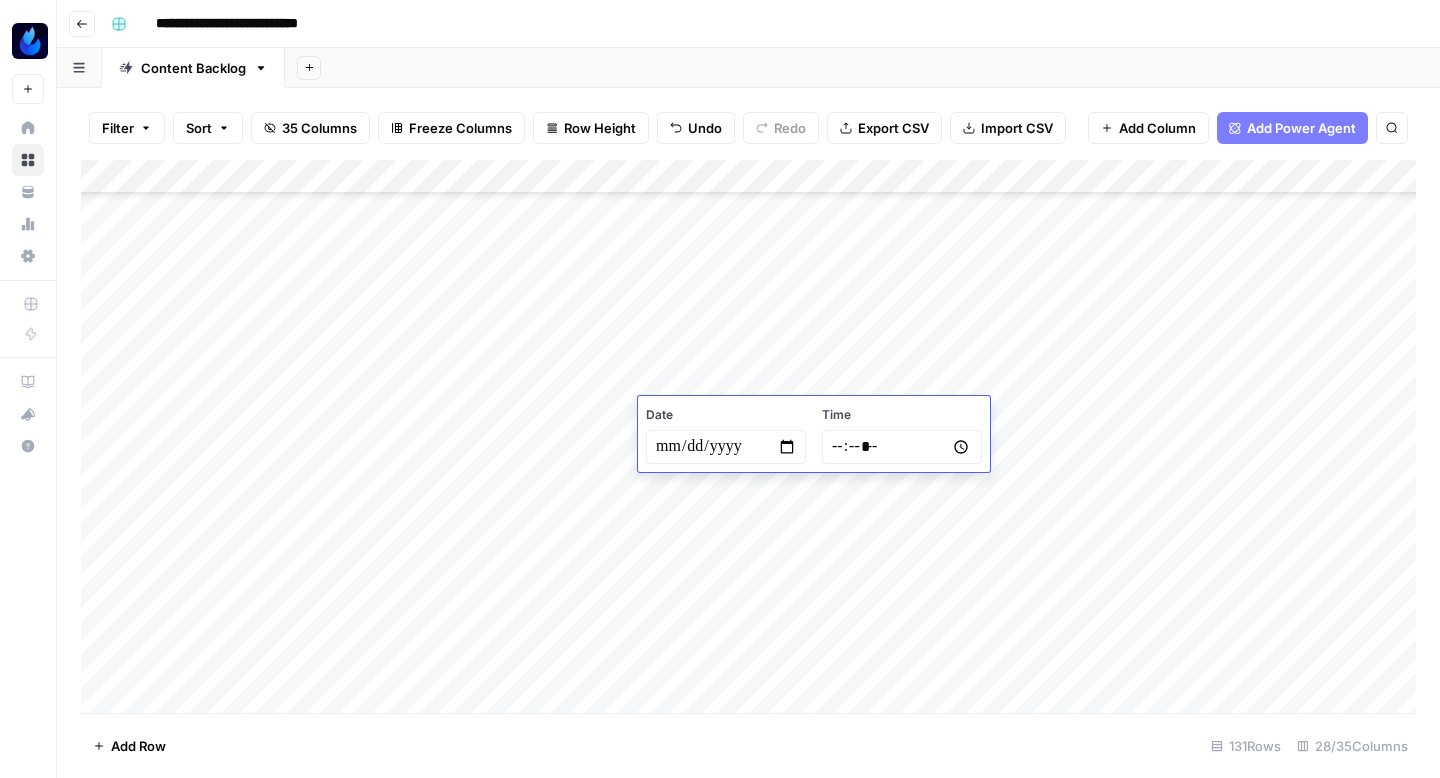 click at bounding box center [902, 447] 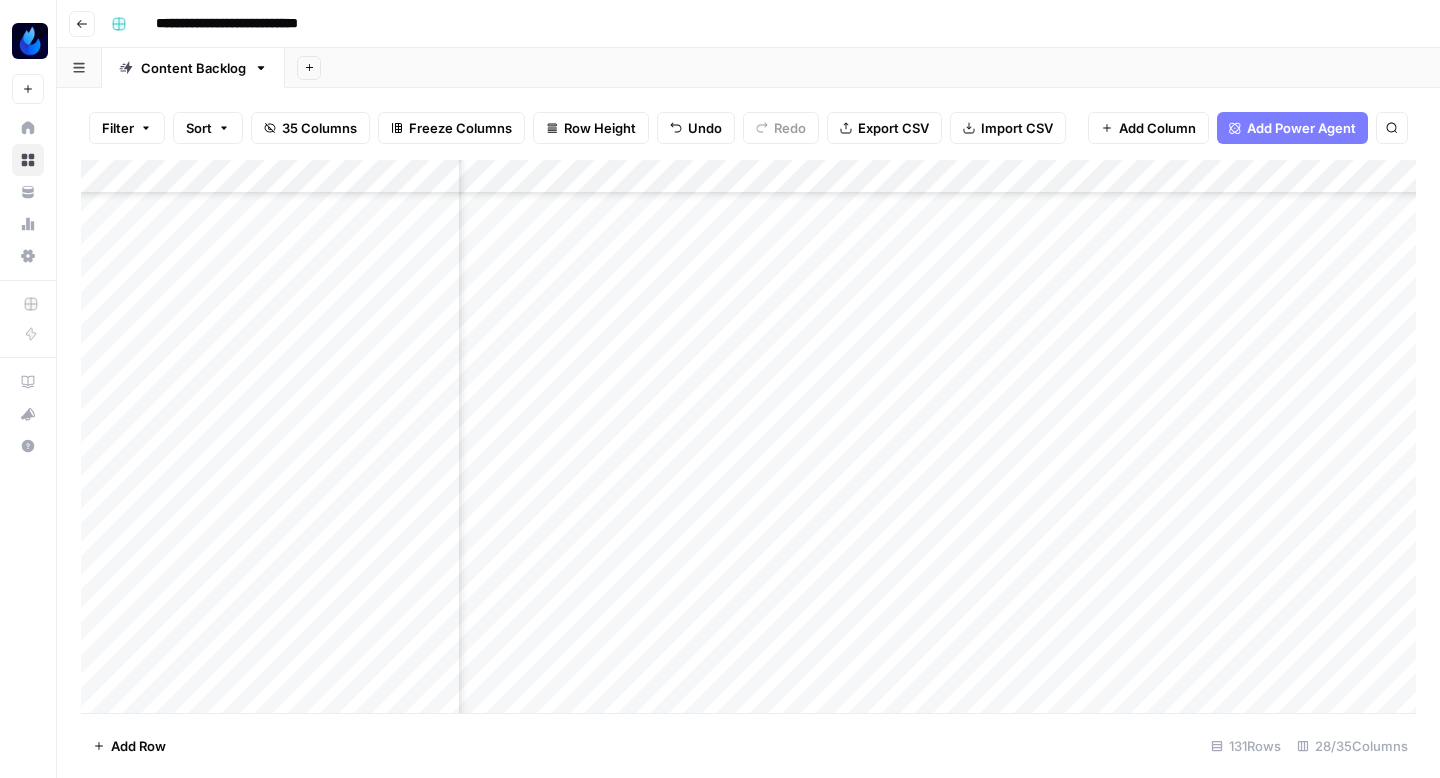 scroll, scrollTop: 4232, scrollLeft: 865, axis: both 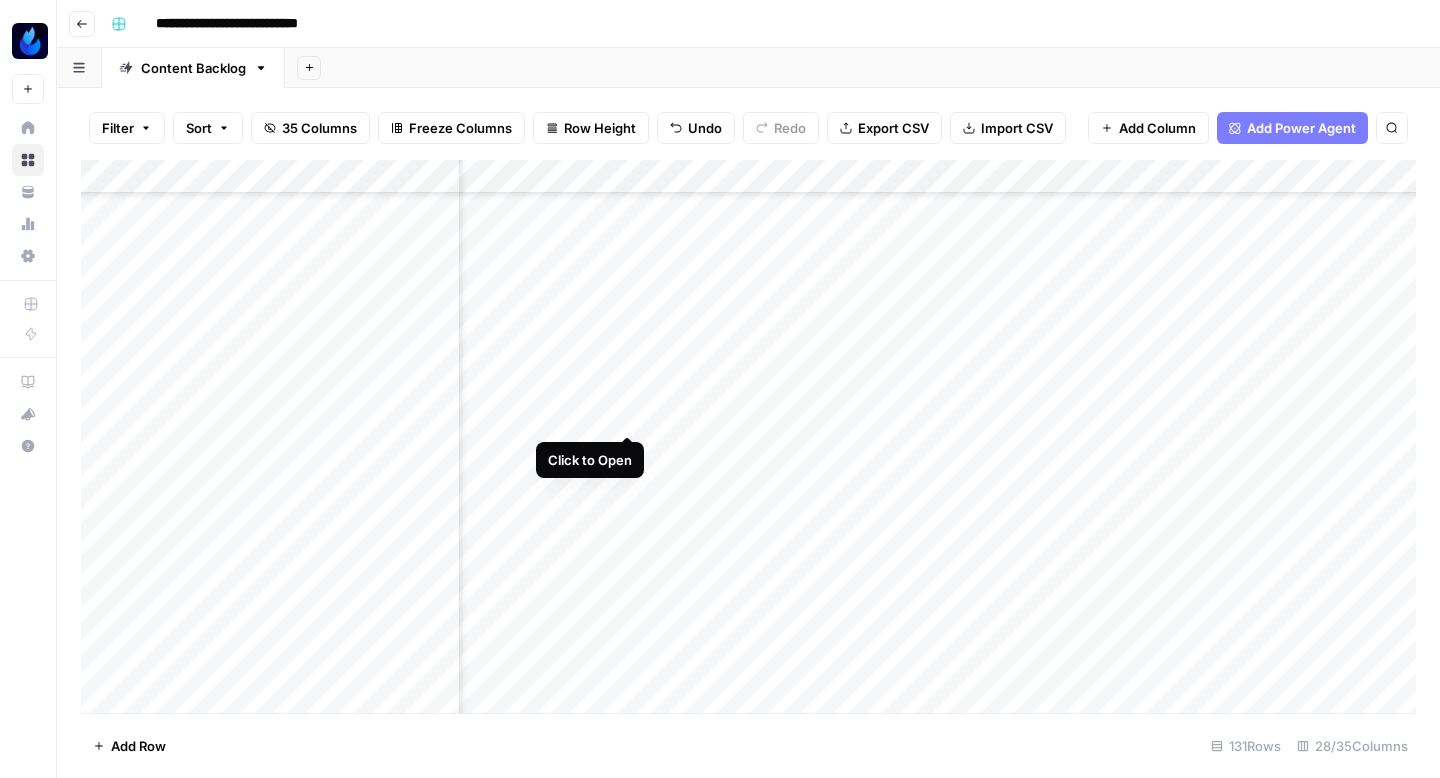 click on "Add Column" at bounding box center (748, 436) 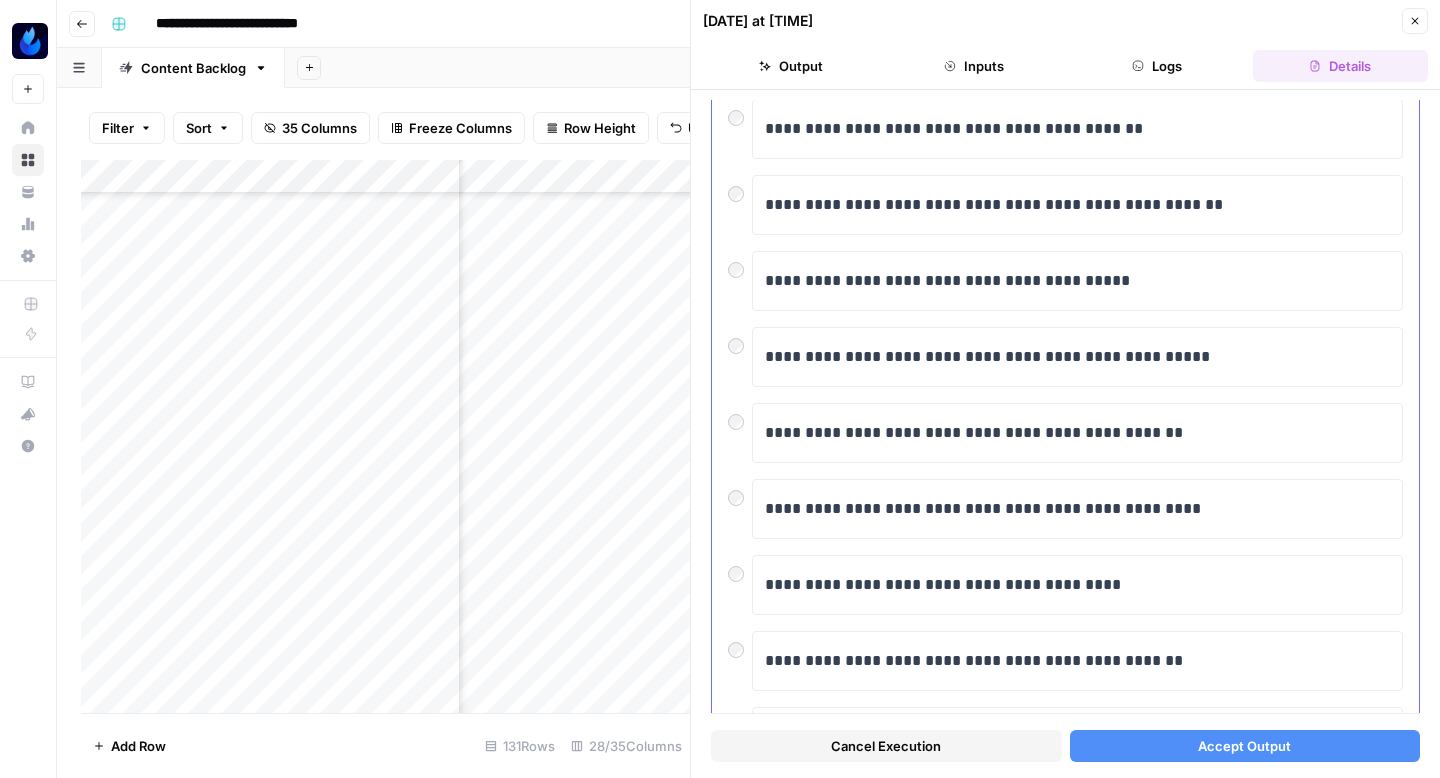 scroll, scrollTop: 152, scrollLeft: 0, axis: vertical 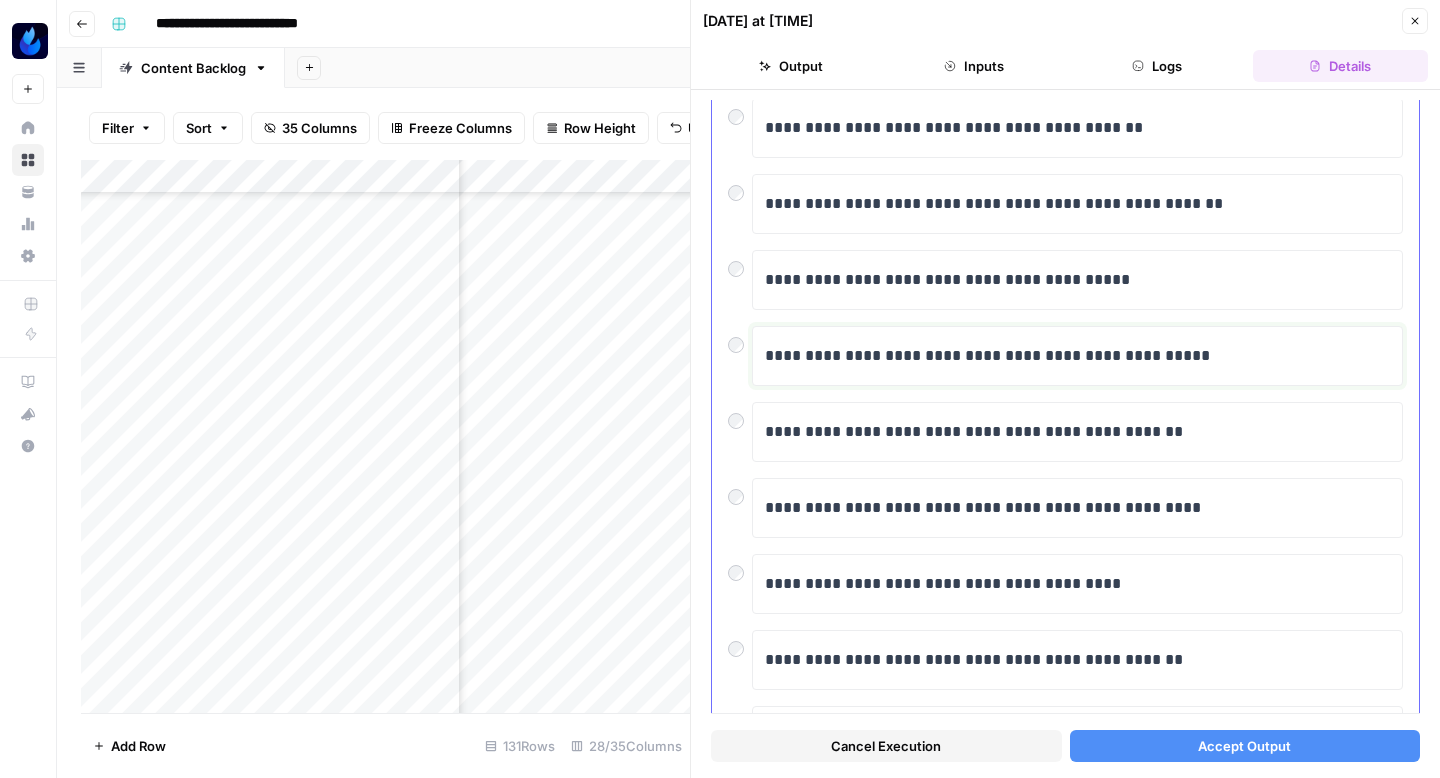 click on "**********" at bounding box center [1077, 356] 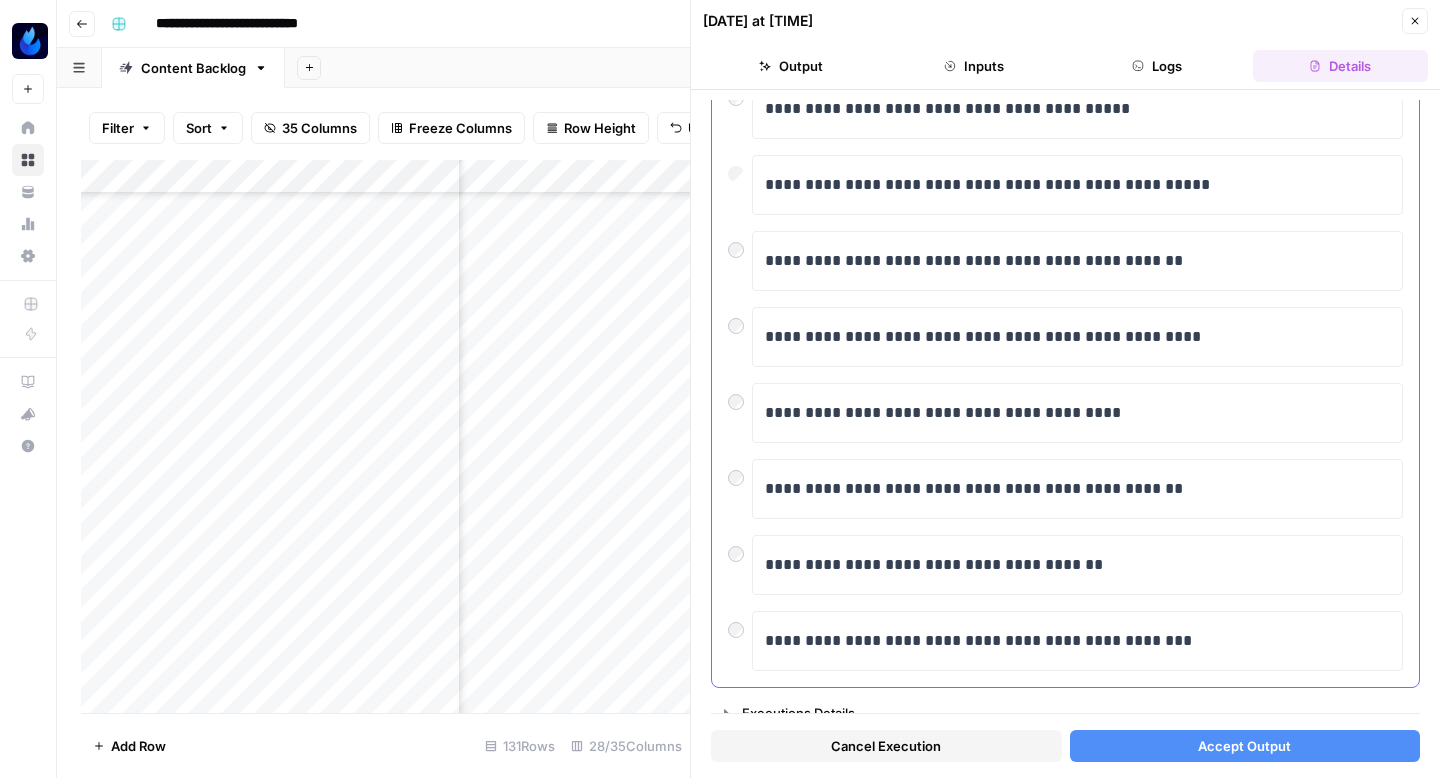 scroll, scrollTop: 340, scrollLeft: 0, axis: vertical 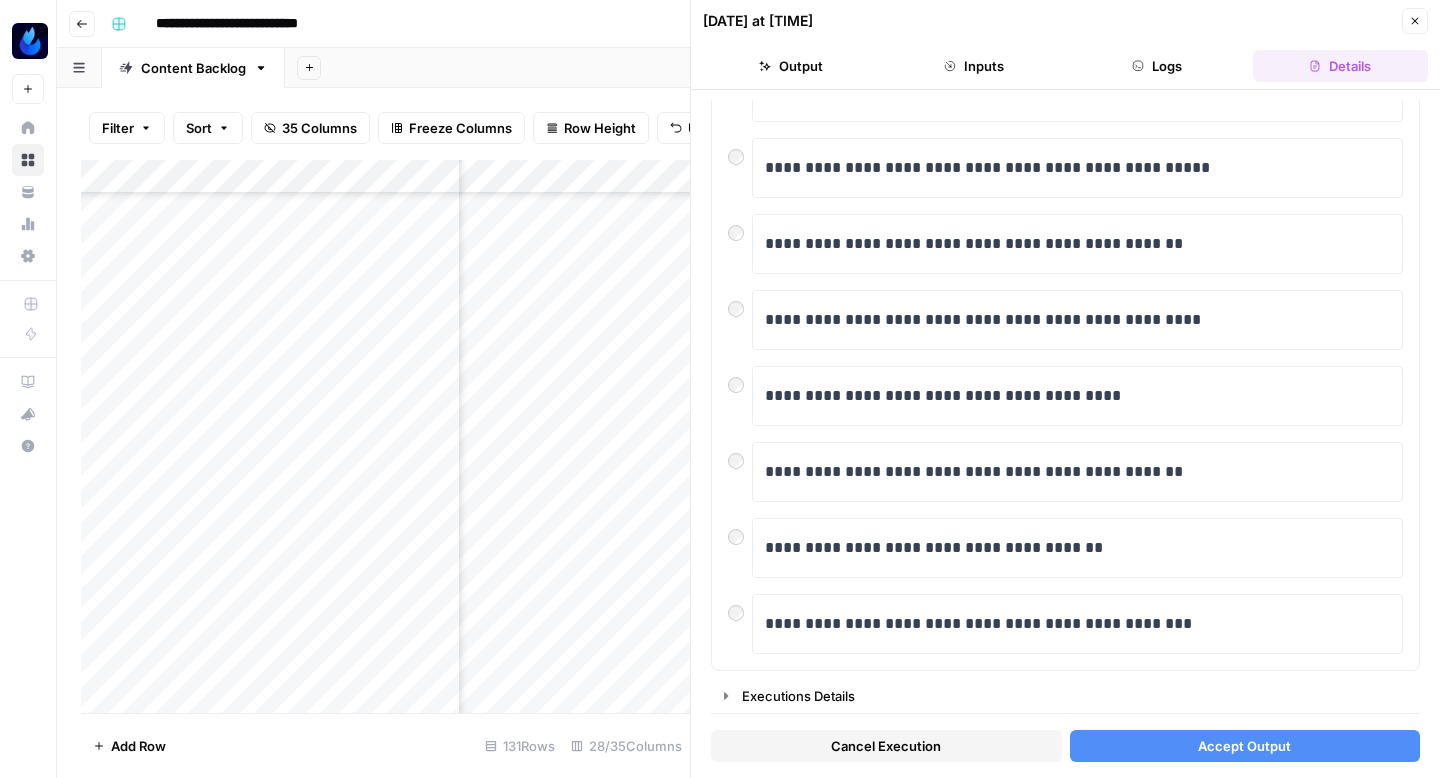 click on "Accept Output" at bounding box center [1245, 746] 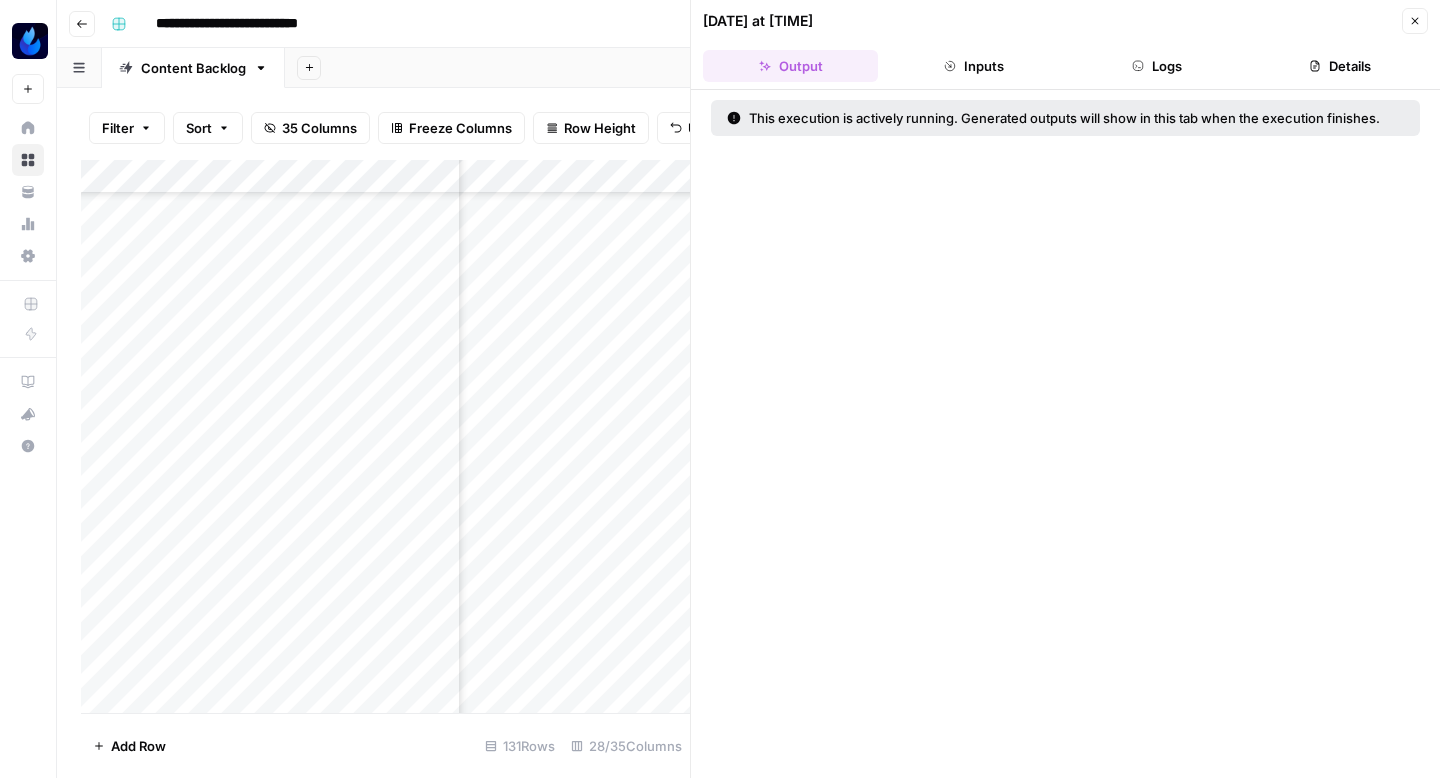 click 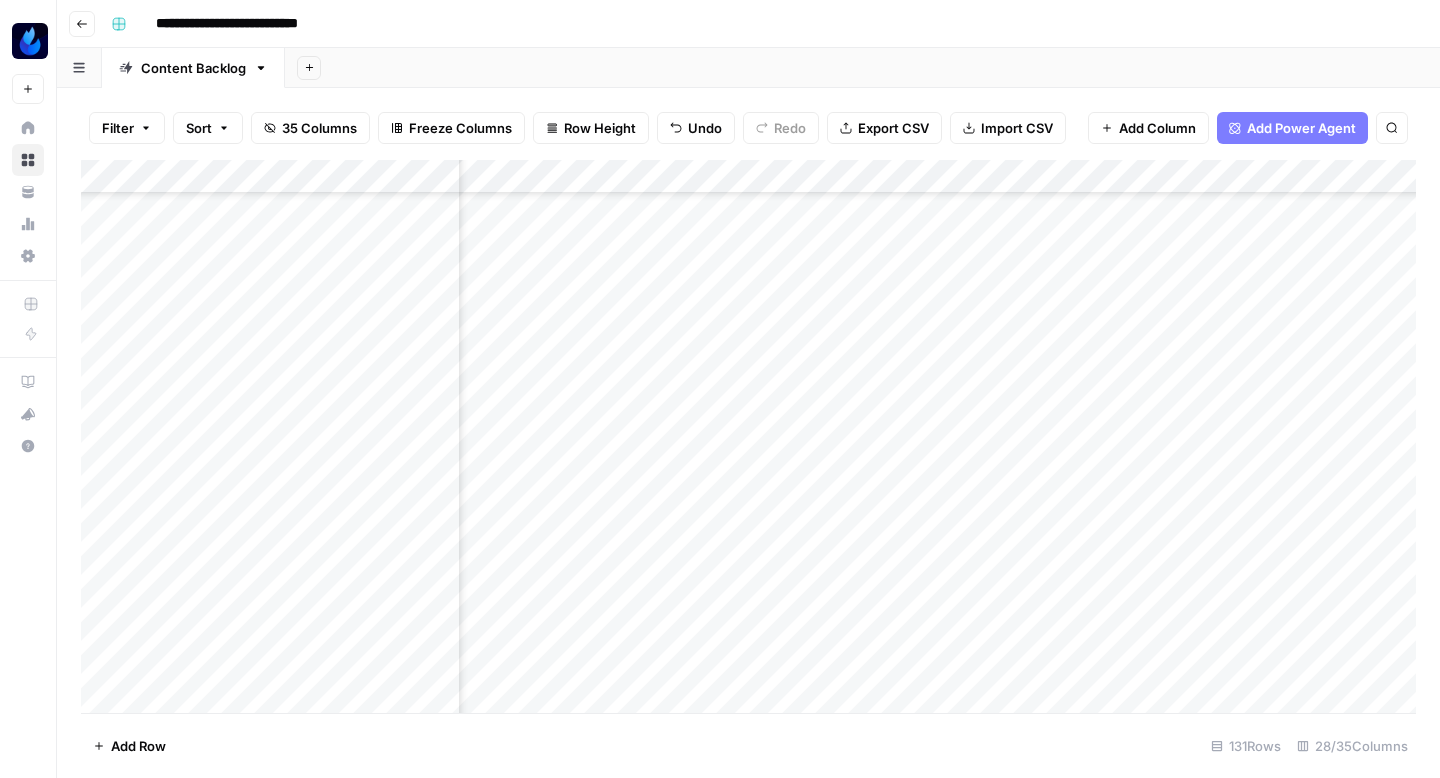 scroll, scrollTop: 4232, scrollLeft: 2103, axis: both 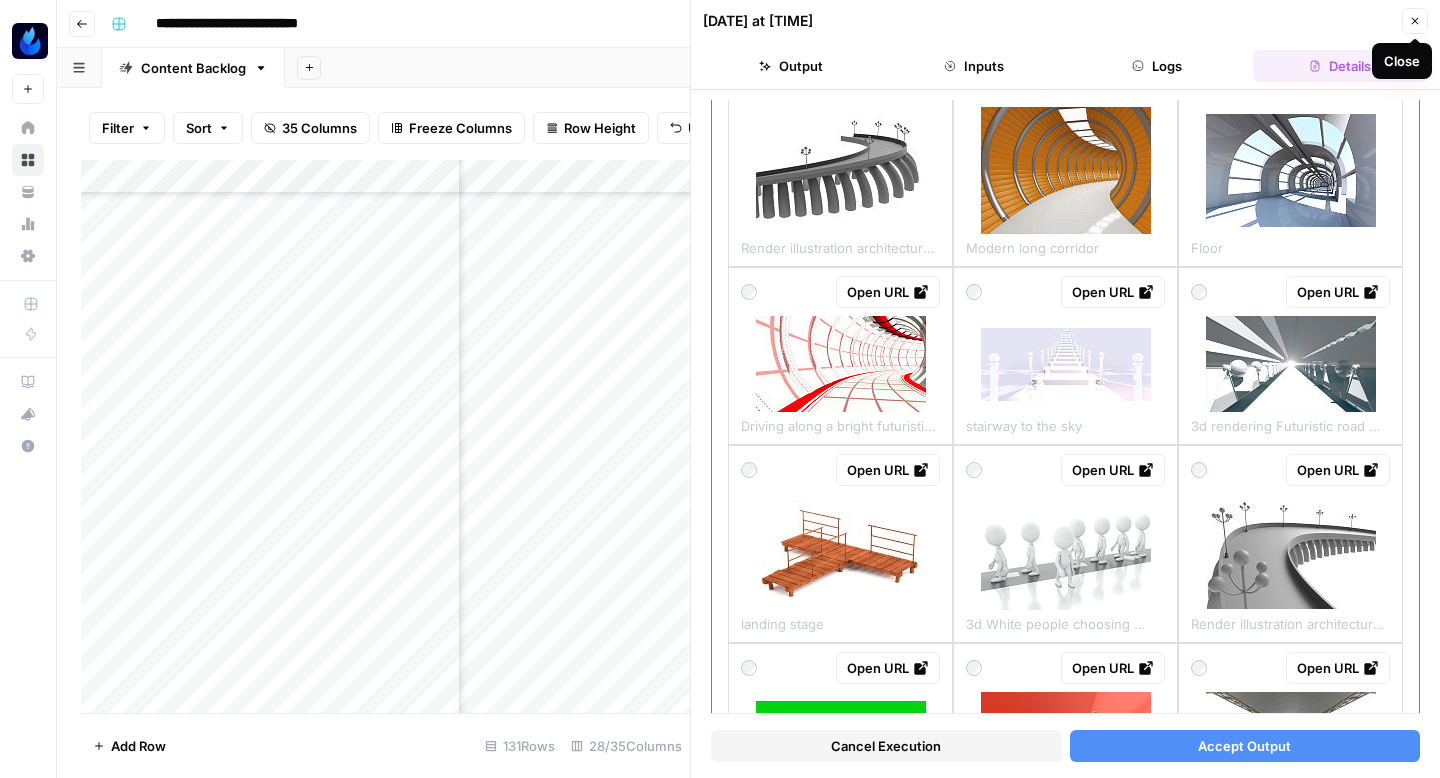 click at bounding box center (1066, 364) 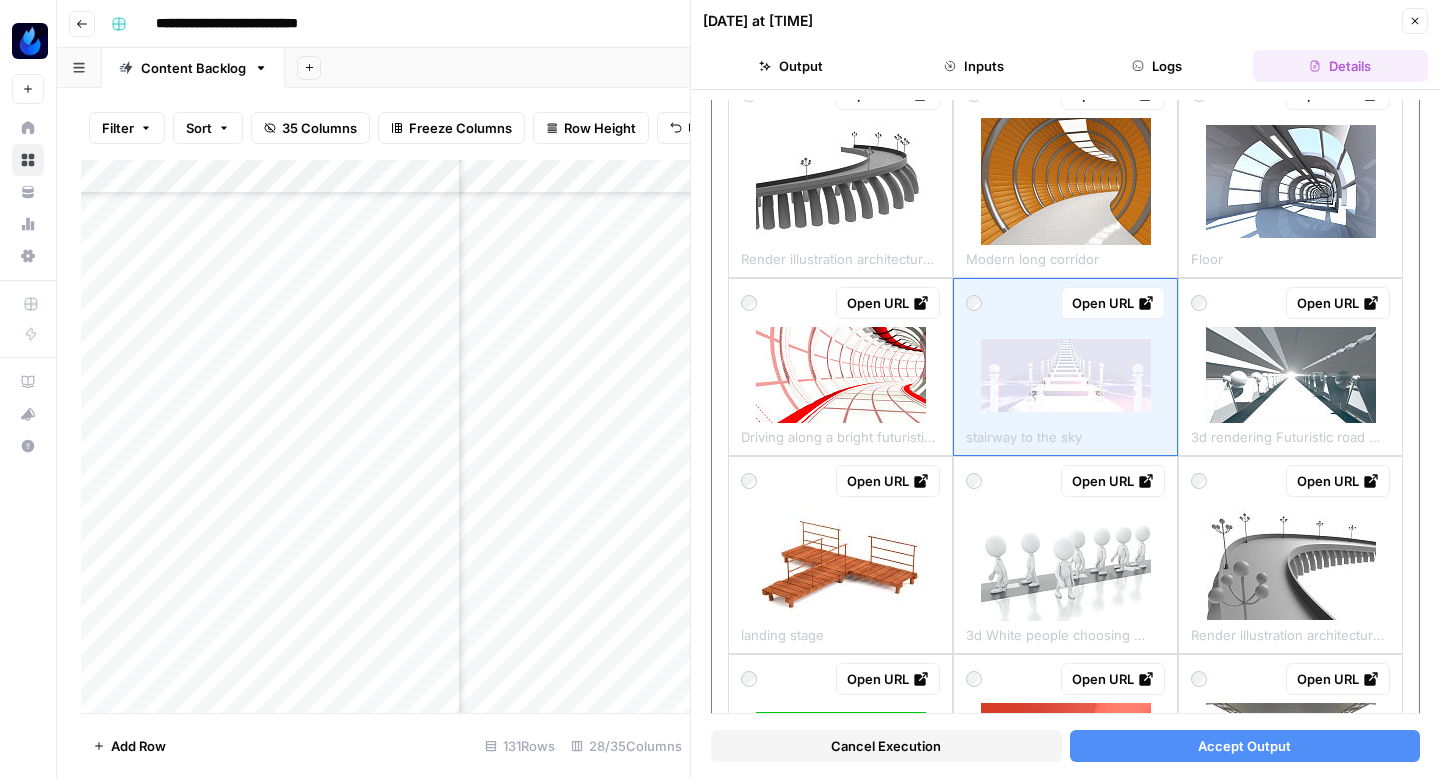 scroll, scrollTop: 1409, scrollLeft: 0, axis: vertical 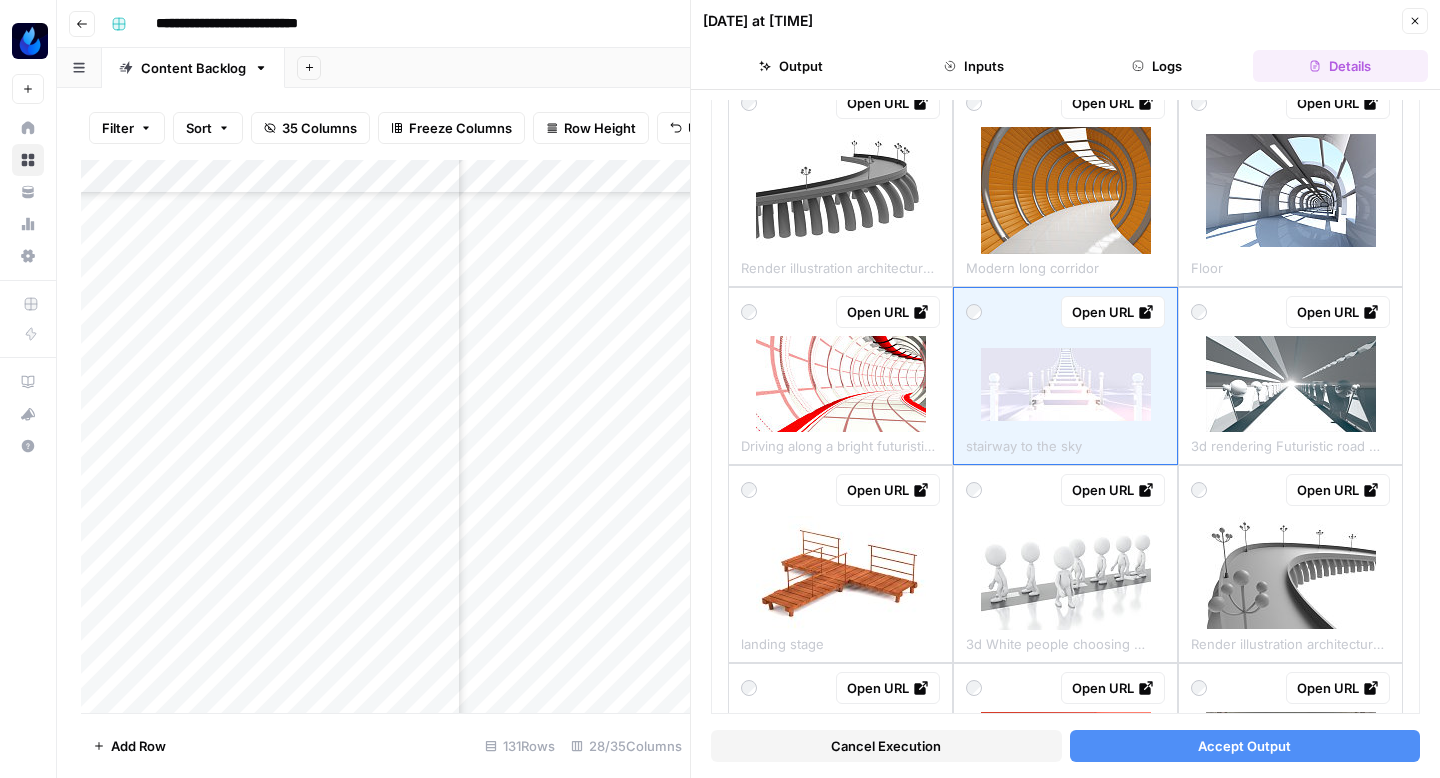 click on "Accept Output" at bounding box center [1245, 746] 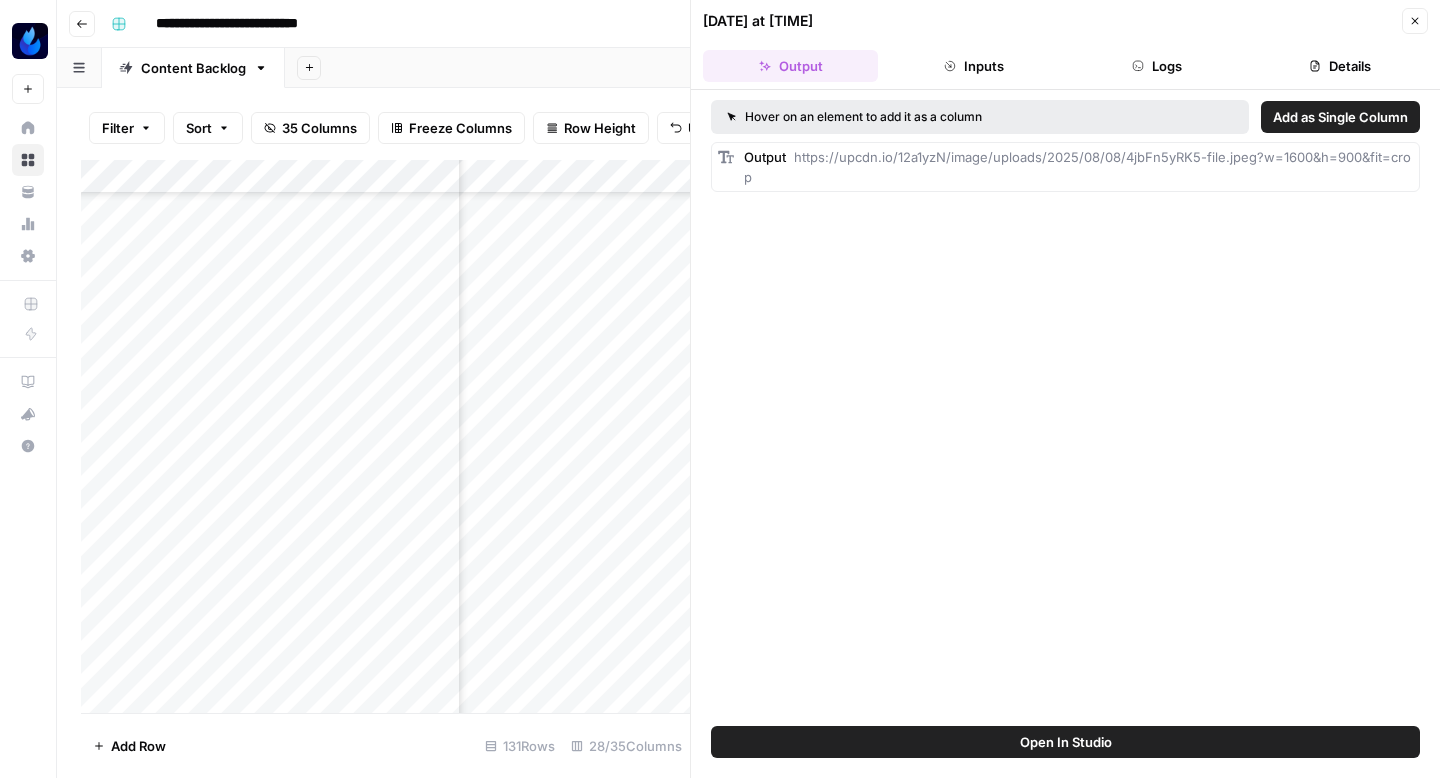 click 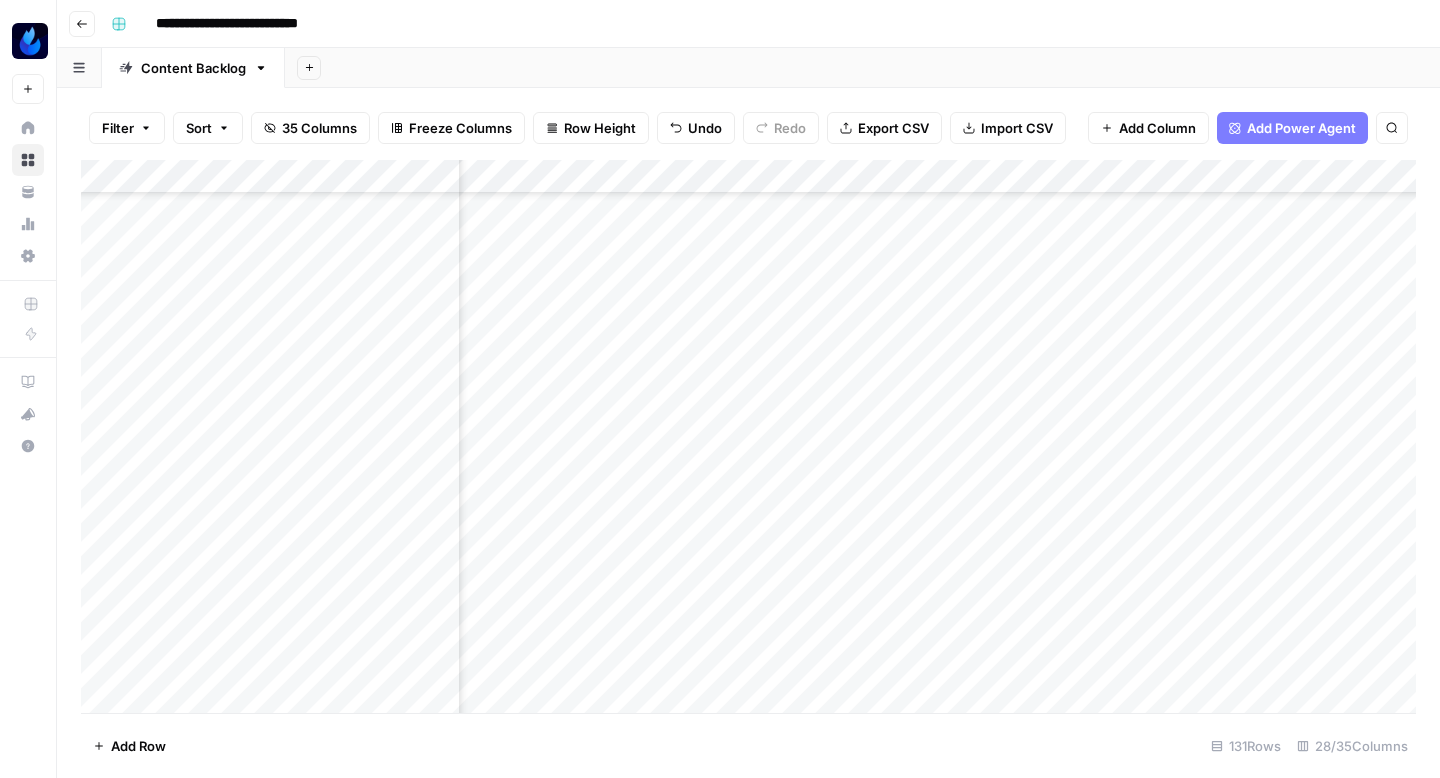 click on "Add Column" at bounding box center [748, 436] 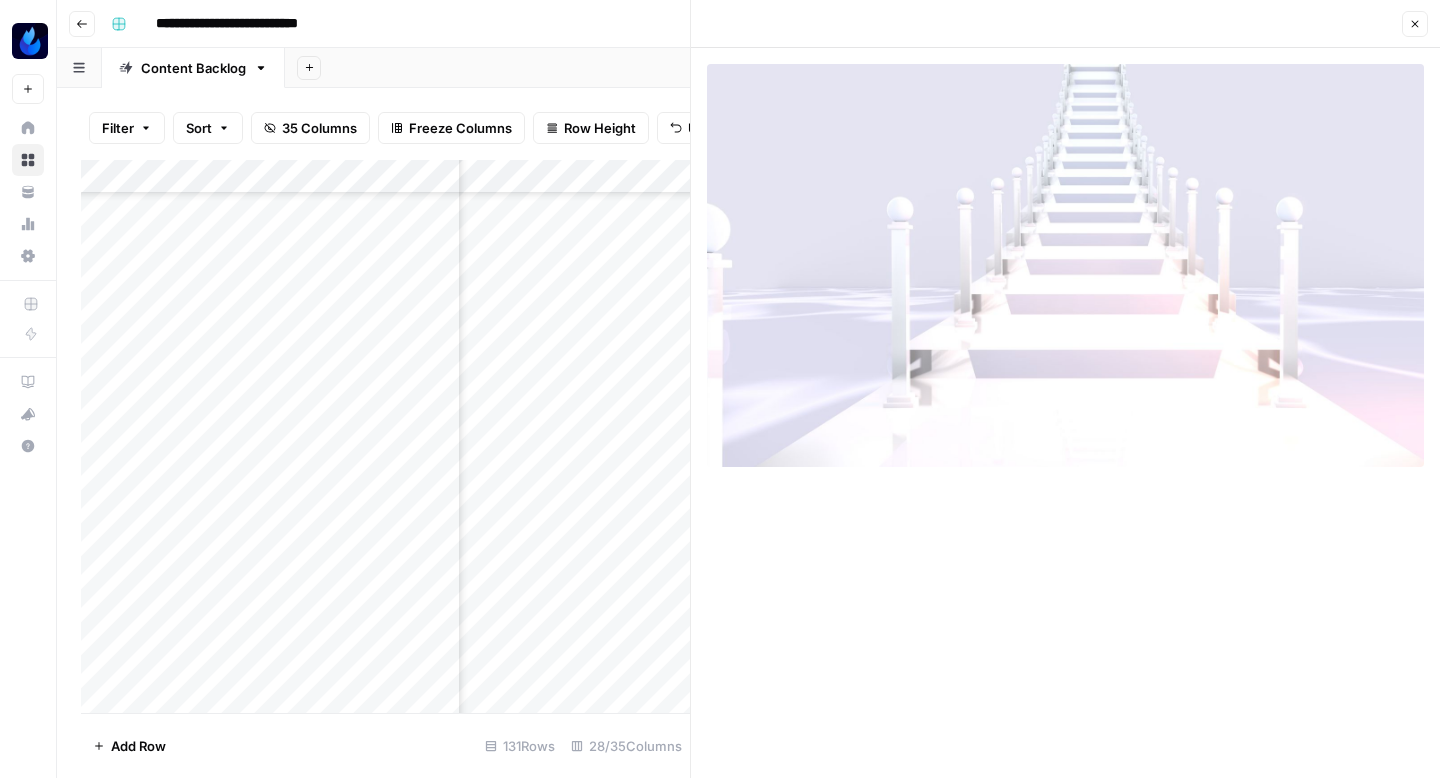 click 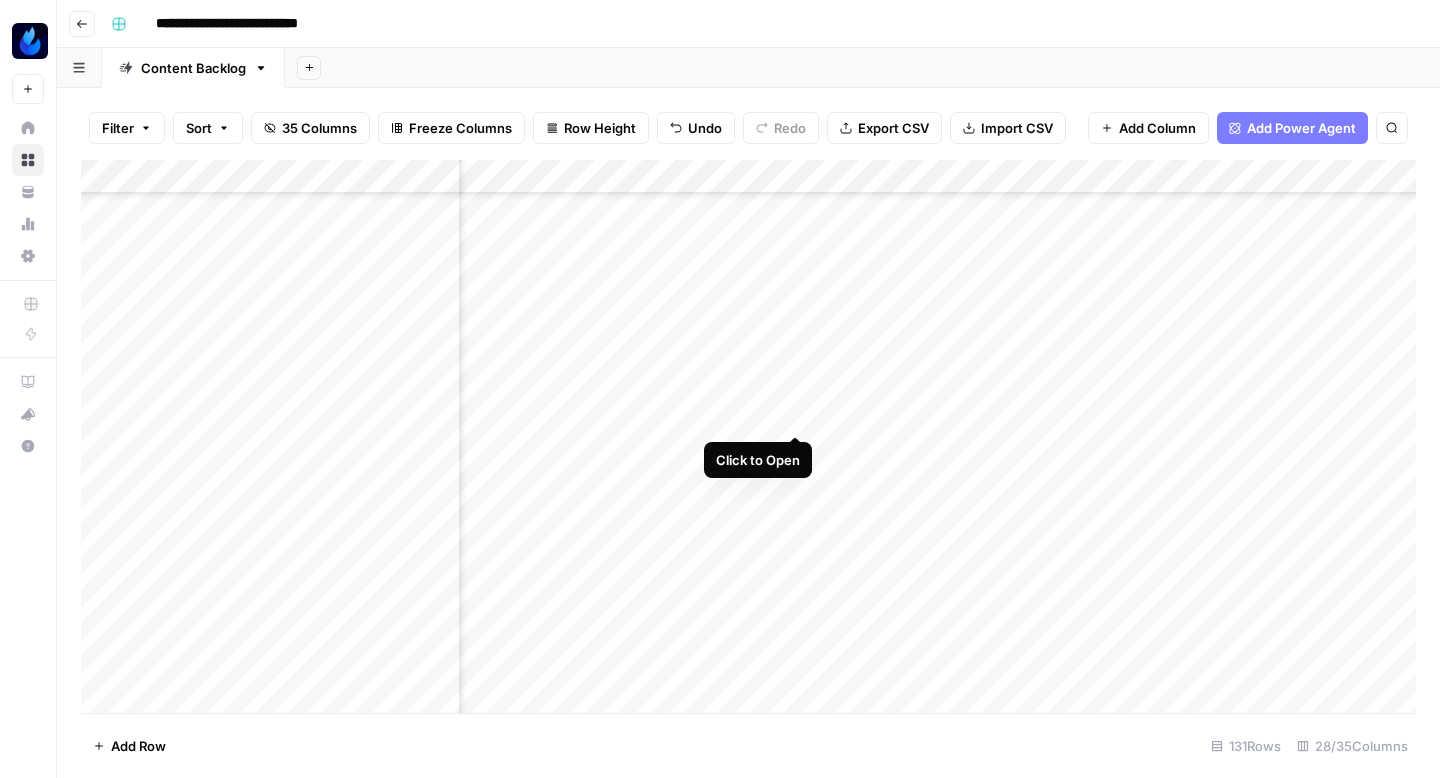 click on "Add Column" at bounding box center [748, 436] 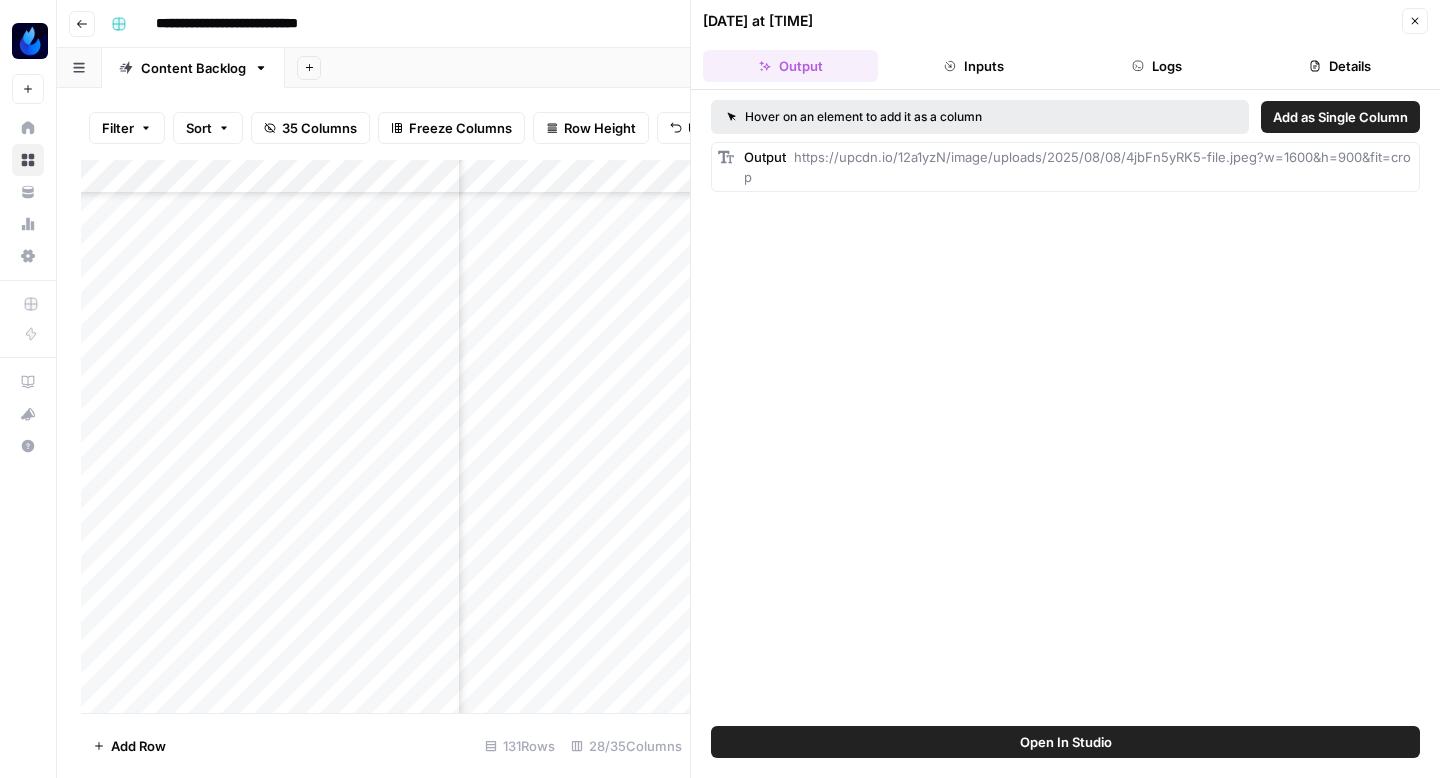 click 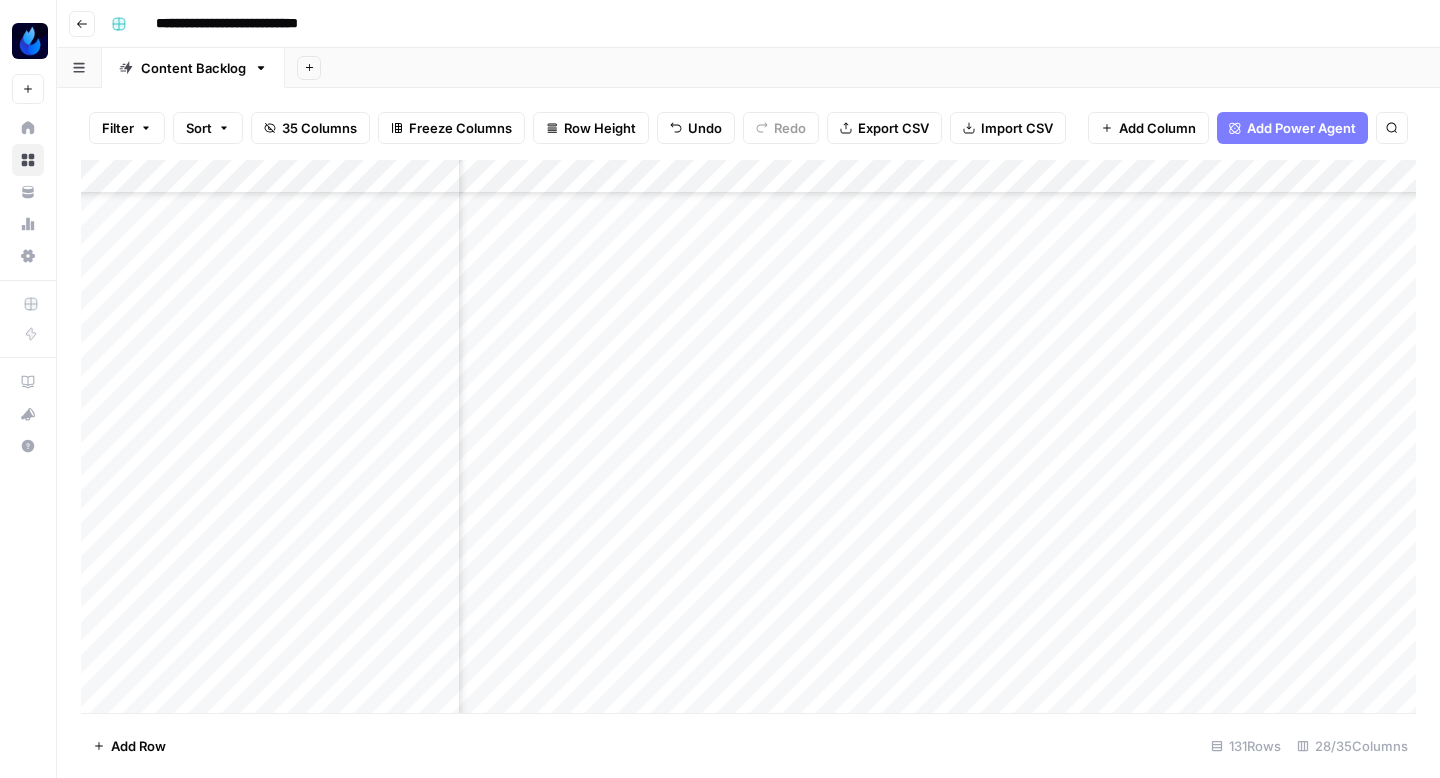 click on "Add Column" at bounding box center (748, 436) 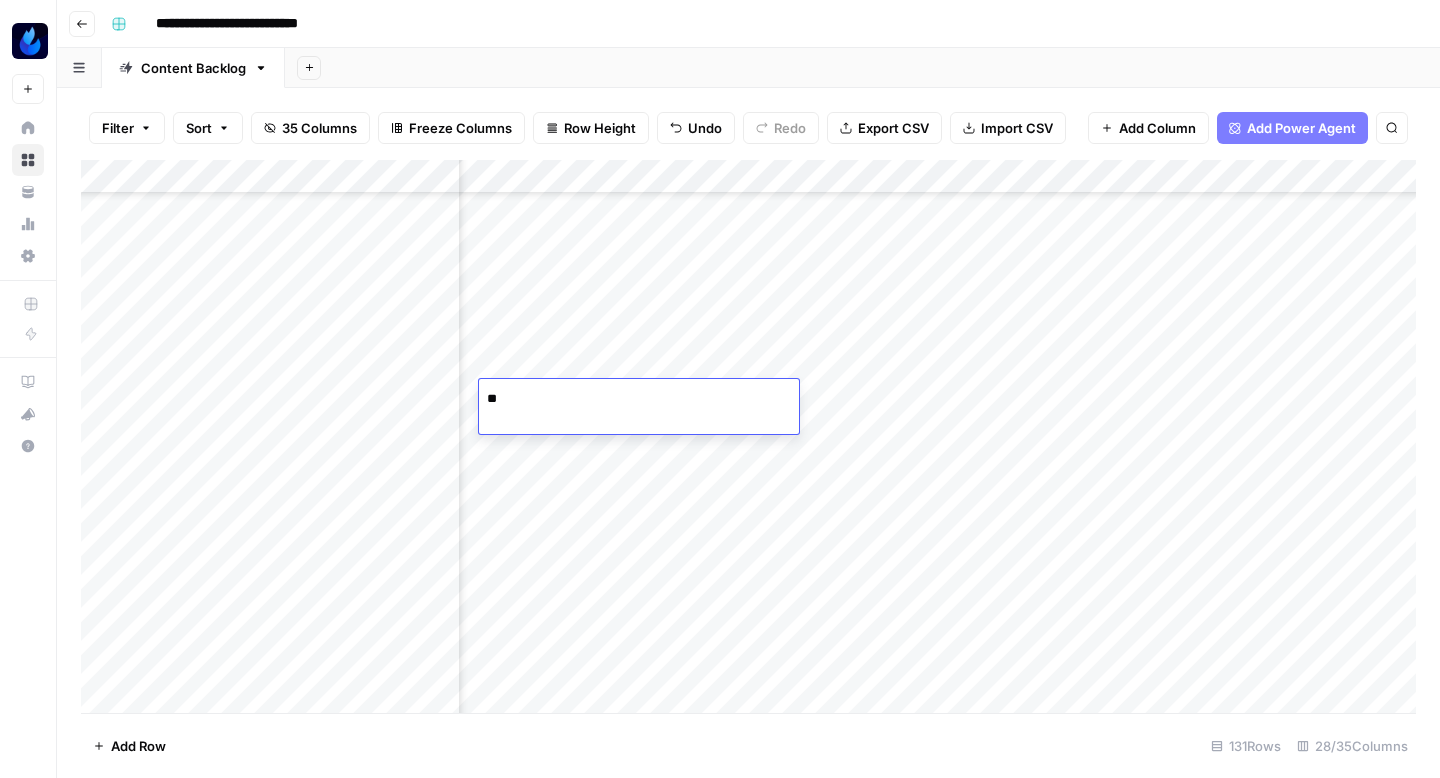 type on "*" 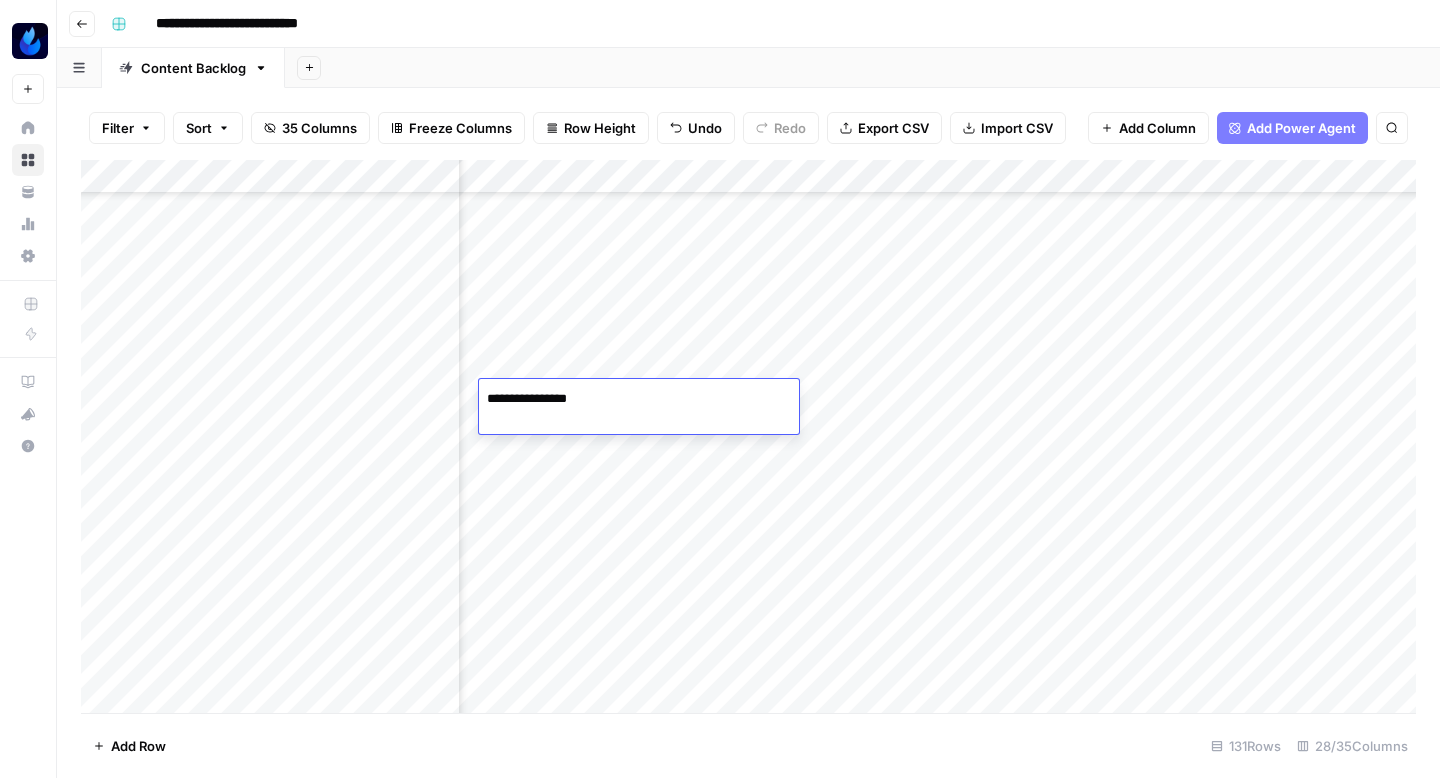 type on "**********" 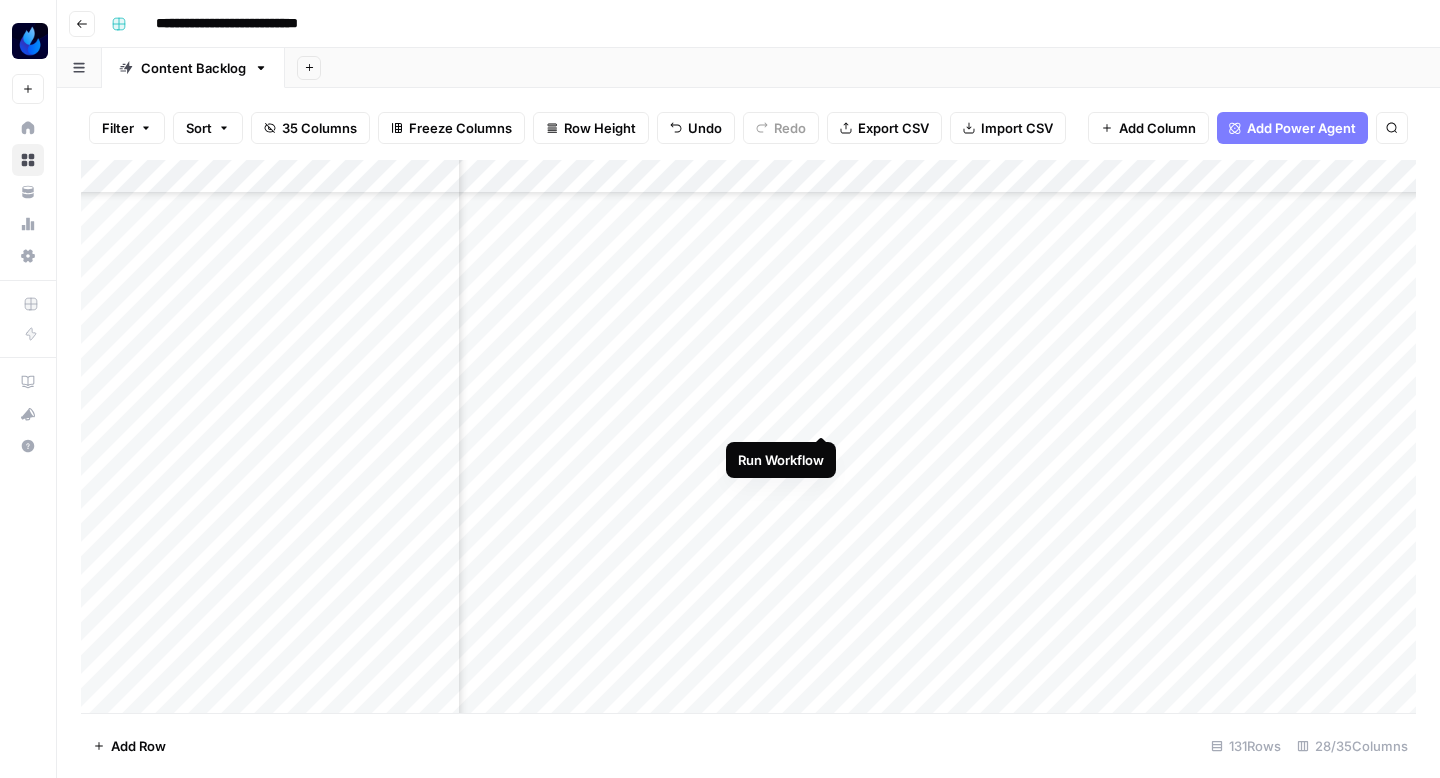 click on "Add Column" at bounding box center [748, 436] 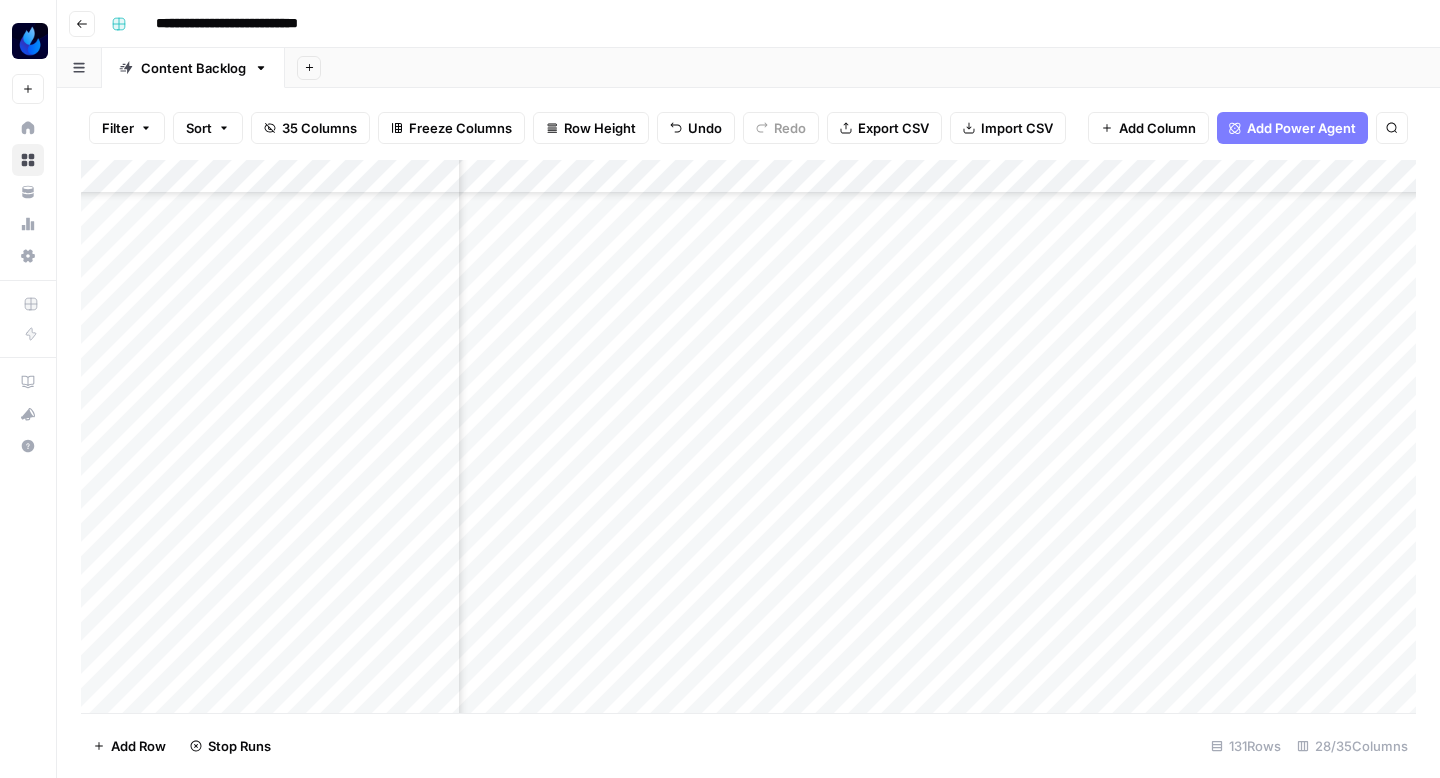 scroll, scrollTop: 4232, scrollLeft: 2923, axis: both 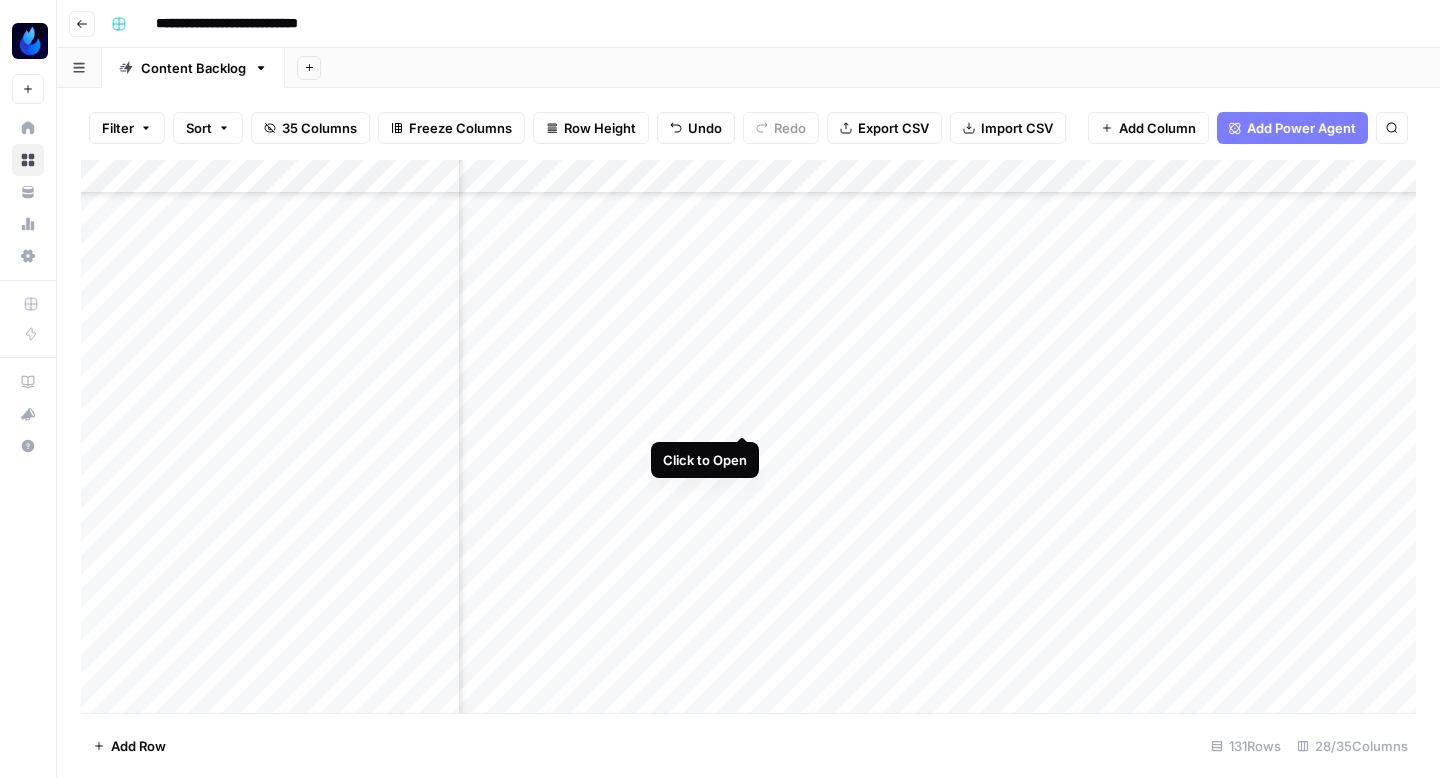 click on "Add Column" at bounding box center (748, 436) 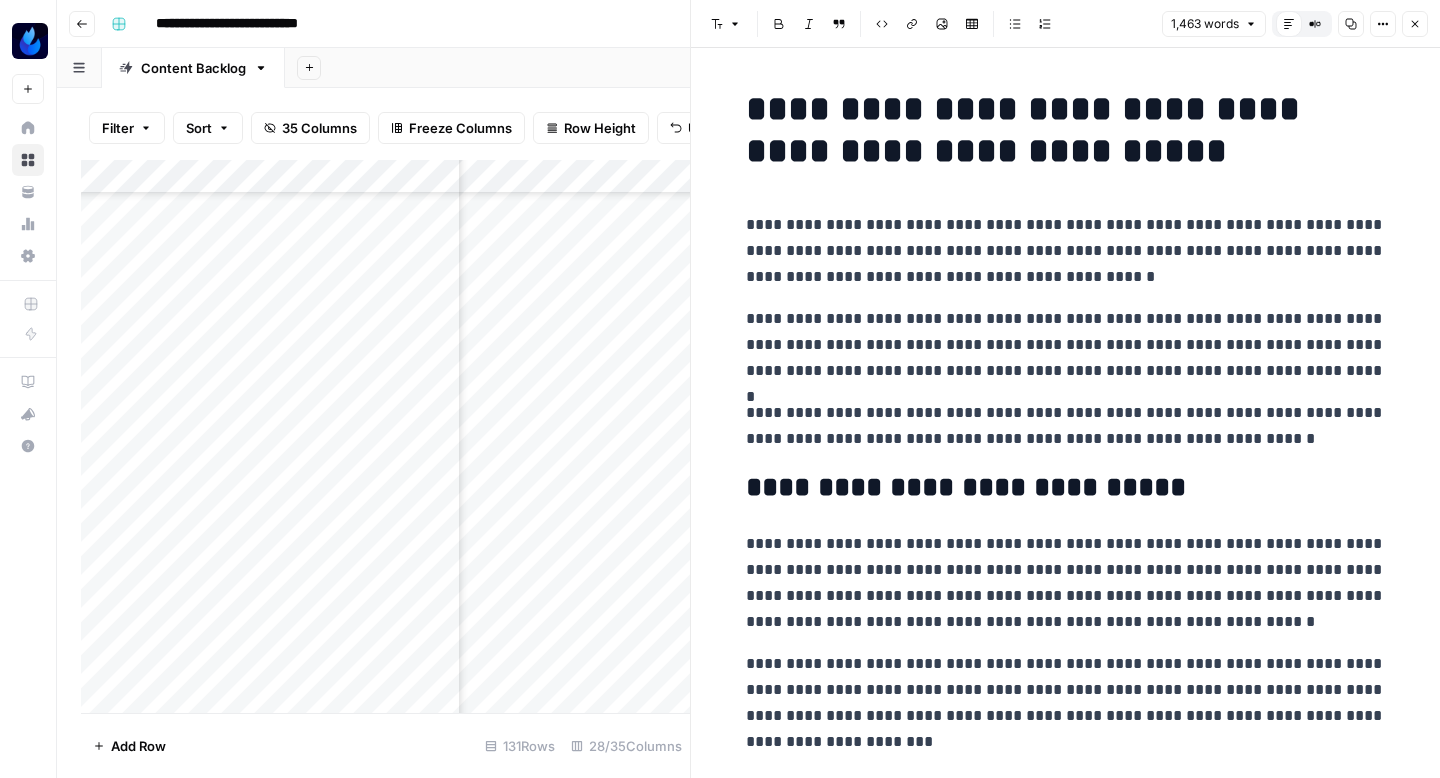 click 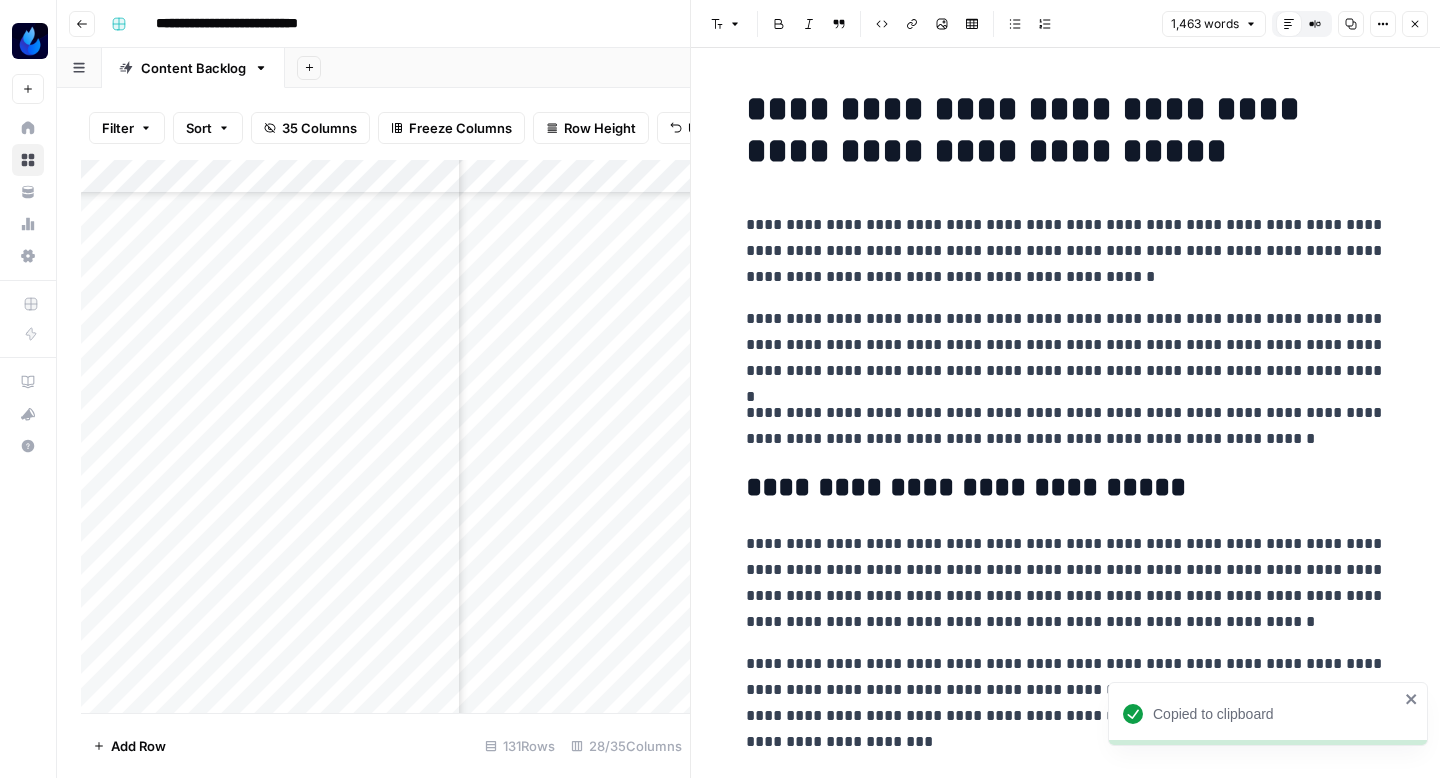 click 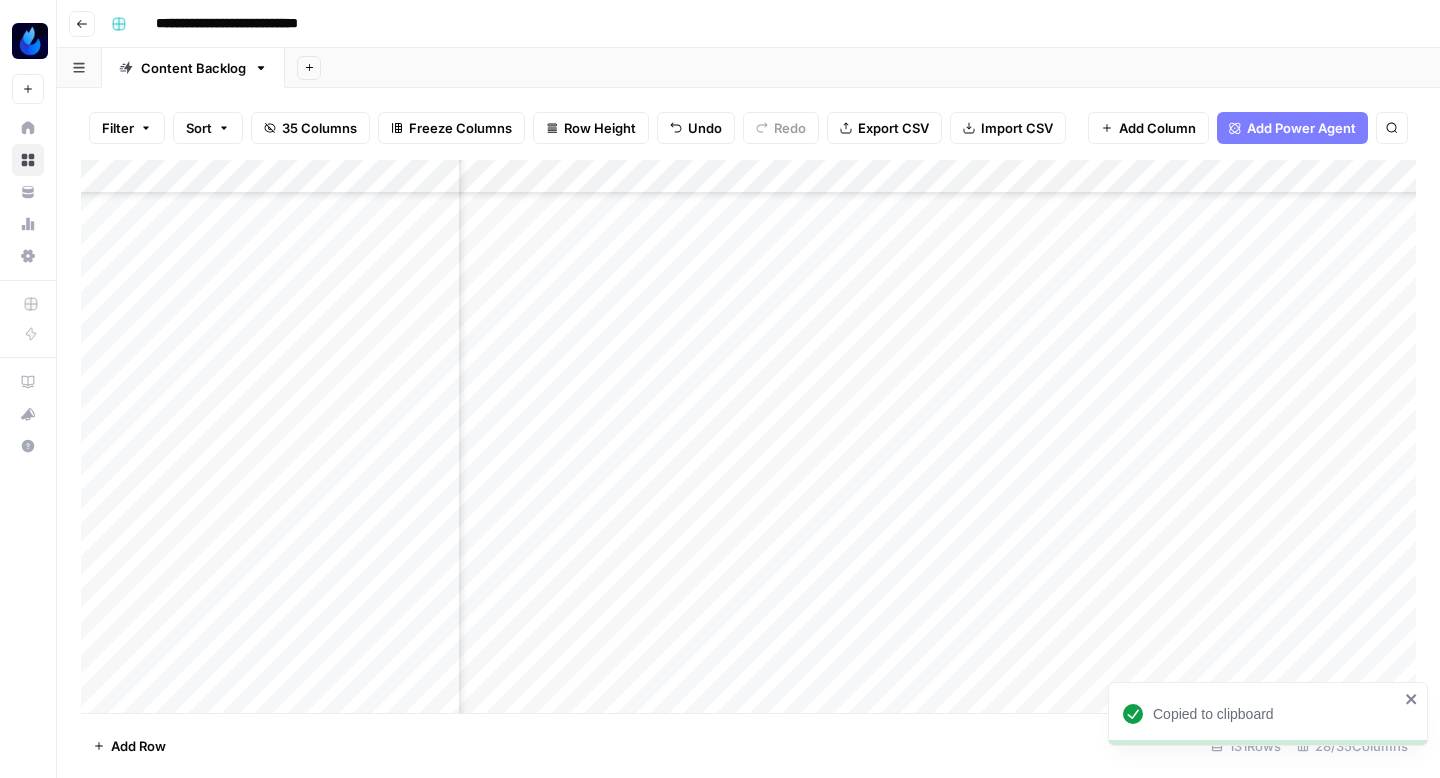 scroll, scrollTop: 4232, scrollLeft: 3193, axis: both 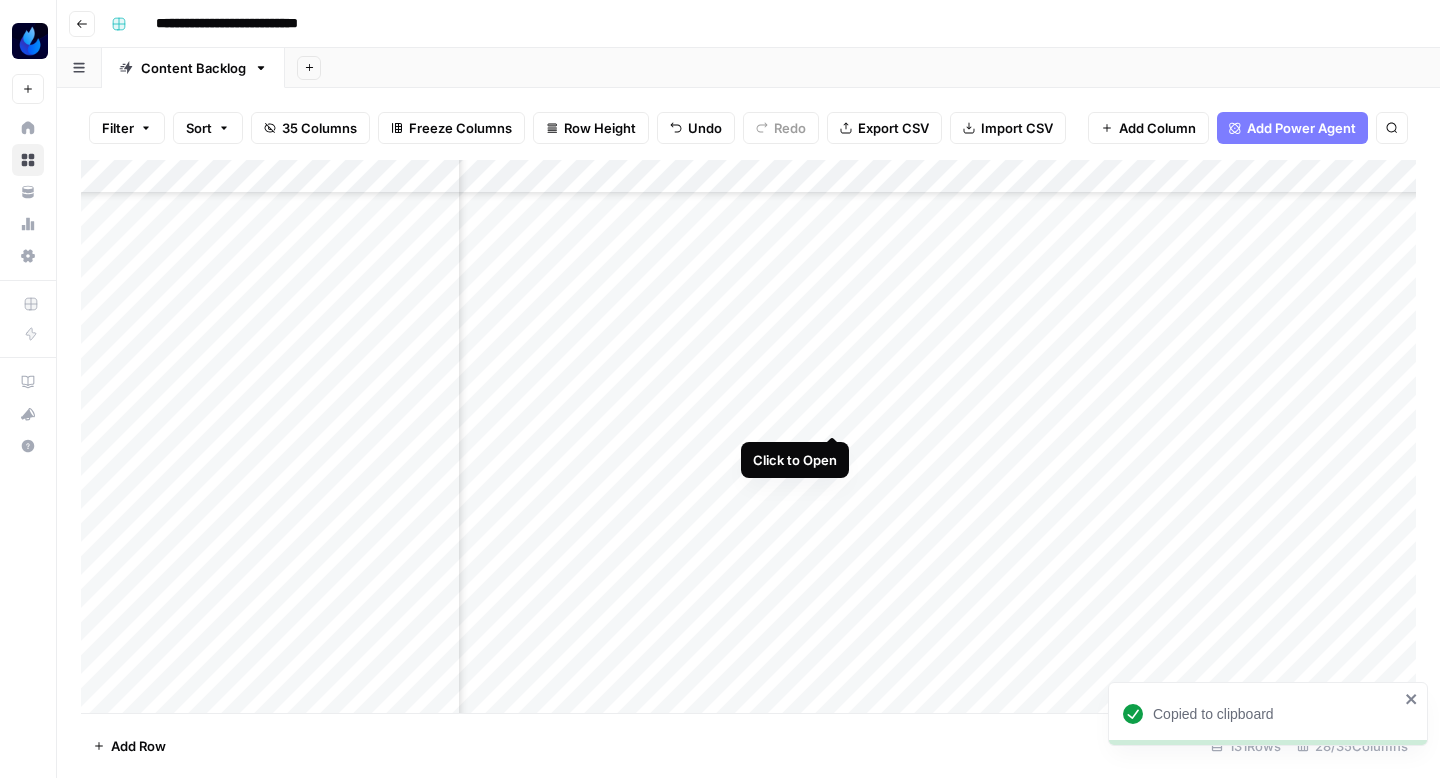 click on "Add Column" at bounding box center [748, 436] 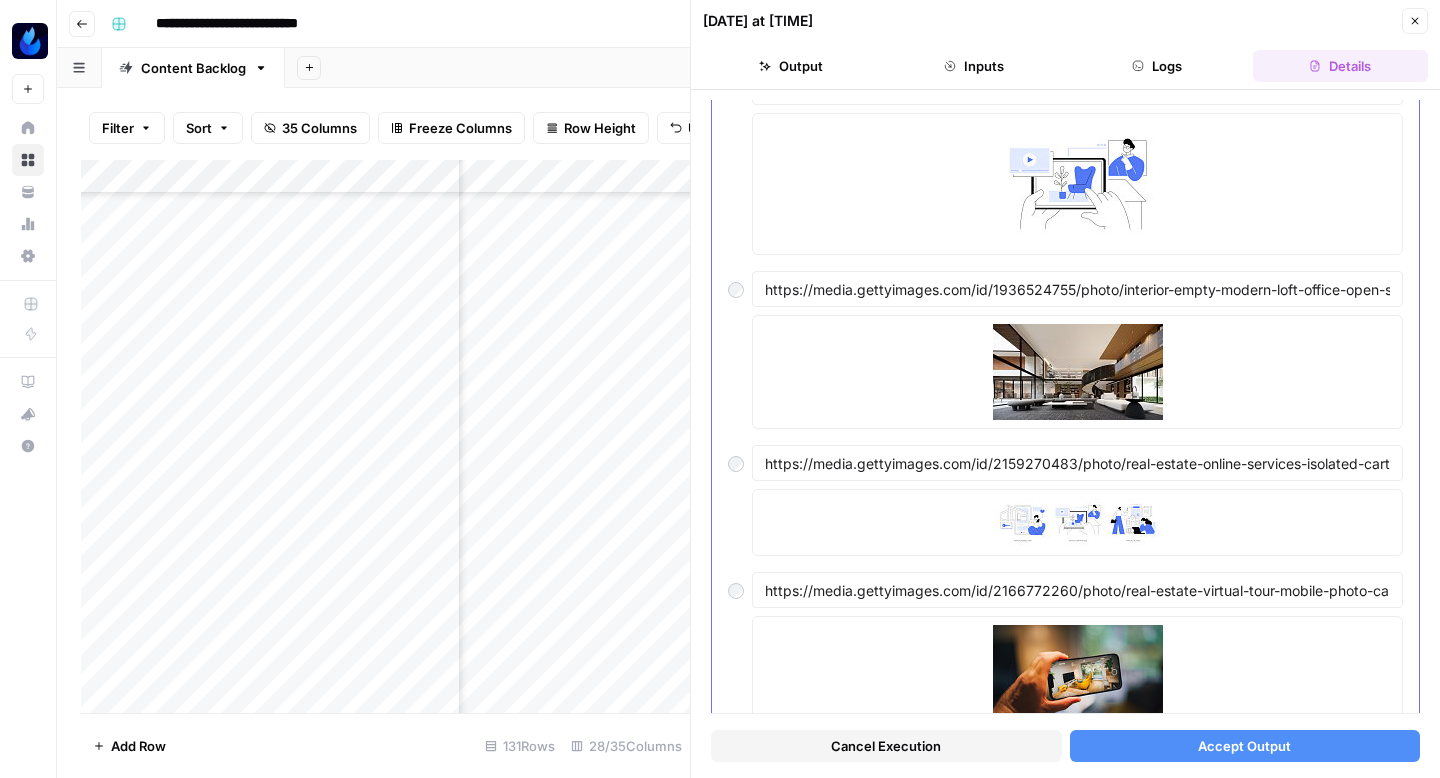 scroll, scrollTop: 749, scrollLeft: 0, axis: vertical 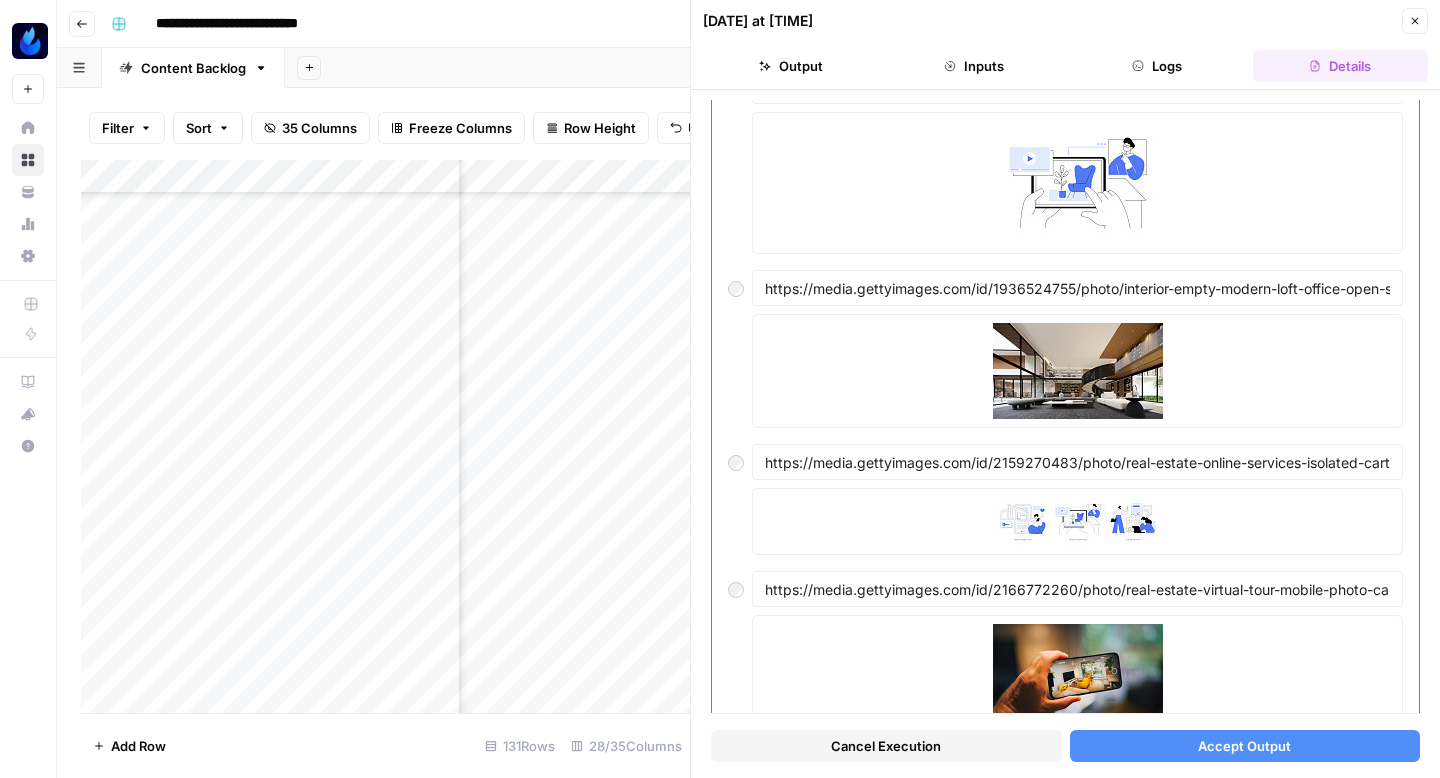 click on "Click to preview" at bounding box center [1077, 371] 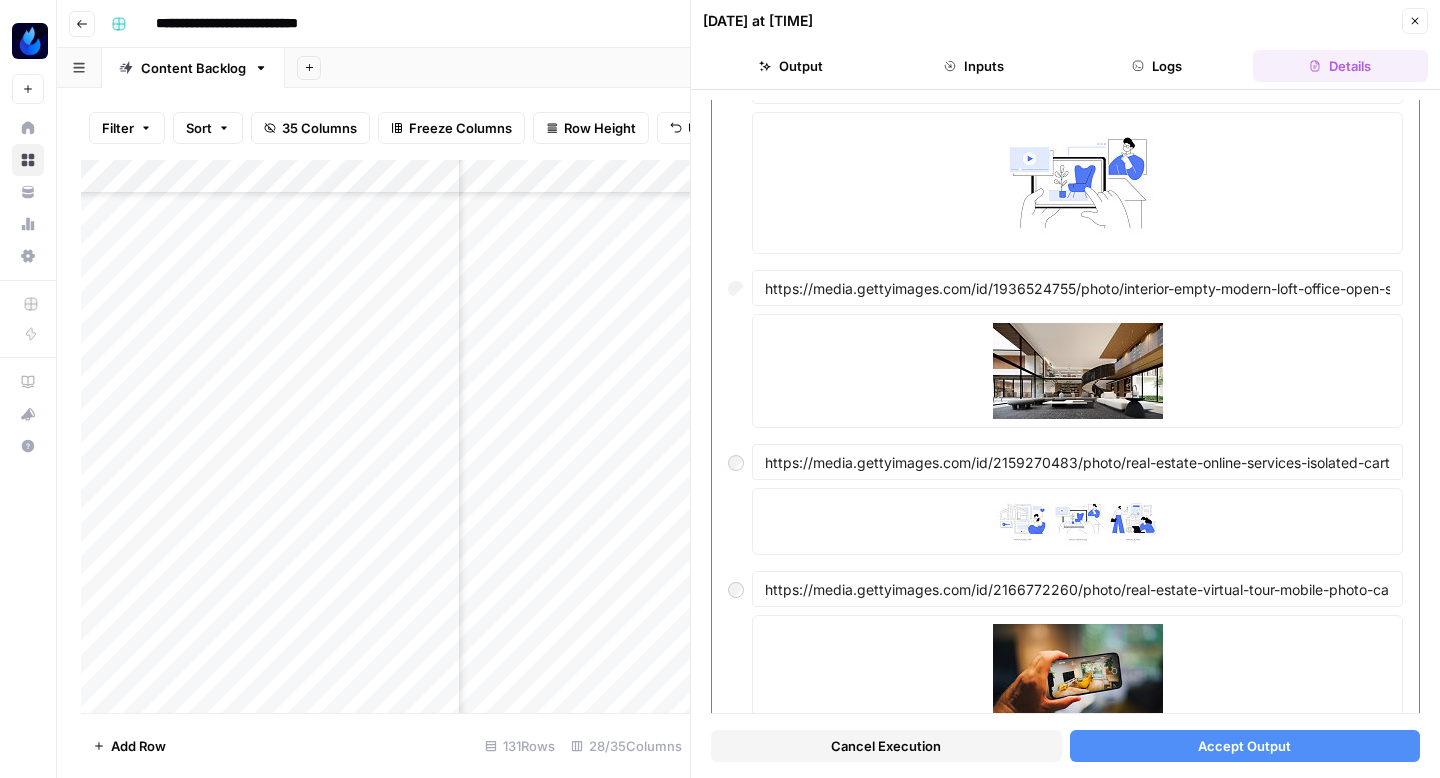 scroll, scrollTop: 894, scrollLeft: 0, axis: vertical 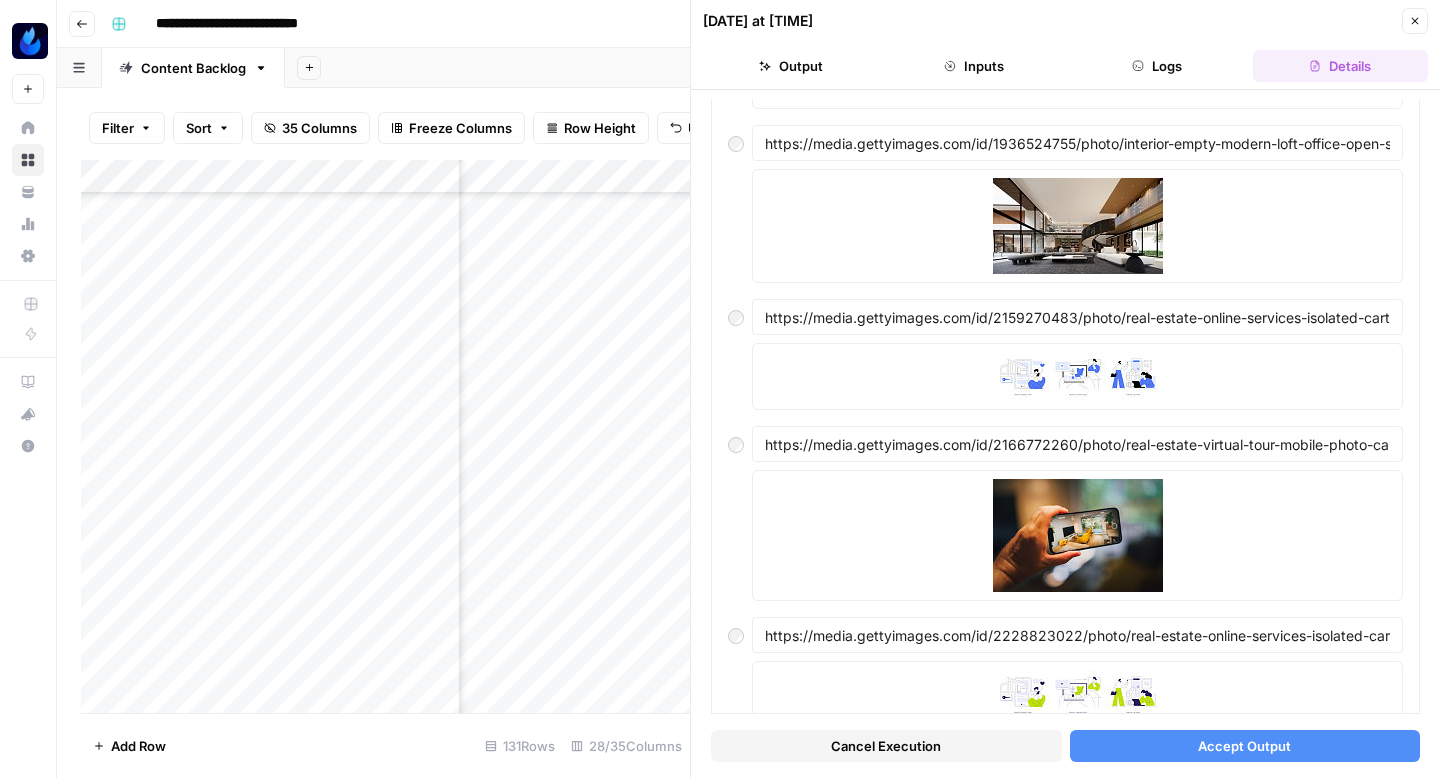 click on "Accept Output" at bounding box center [1245, 746] 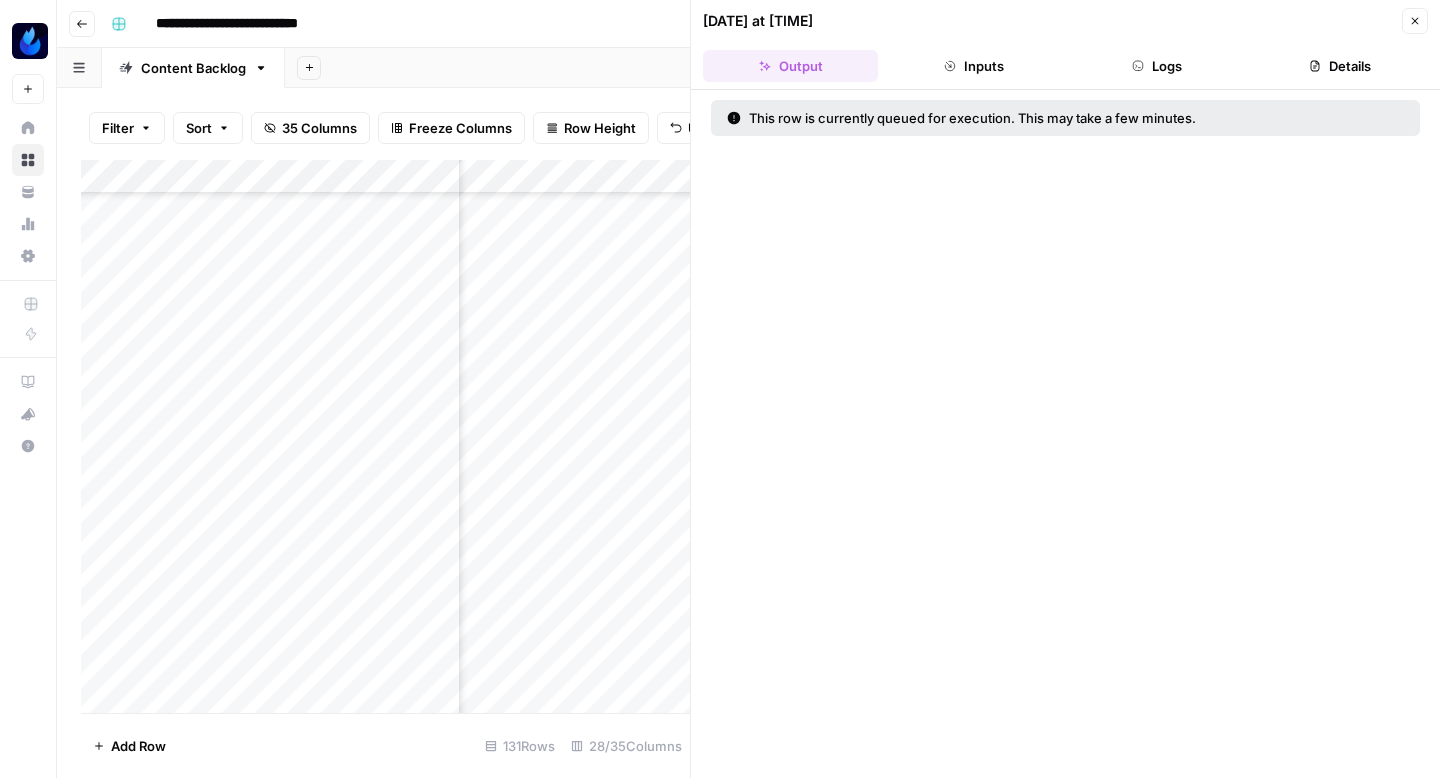 click 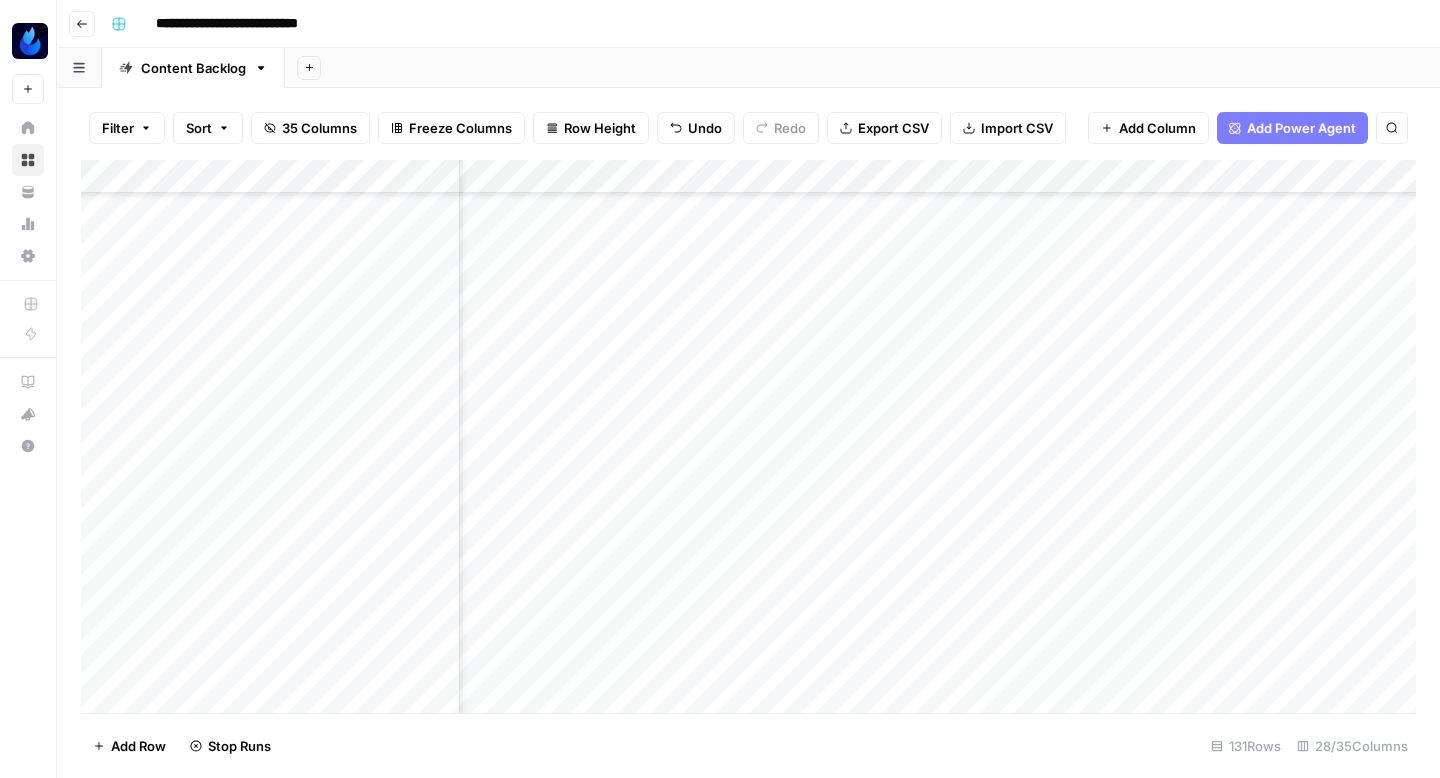 scroll, scrollTop: 4232, scrollLeft: 3241, axis: both 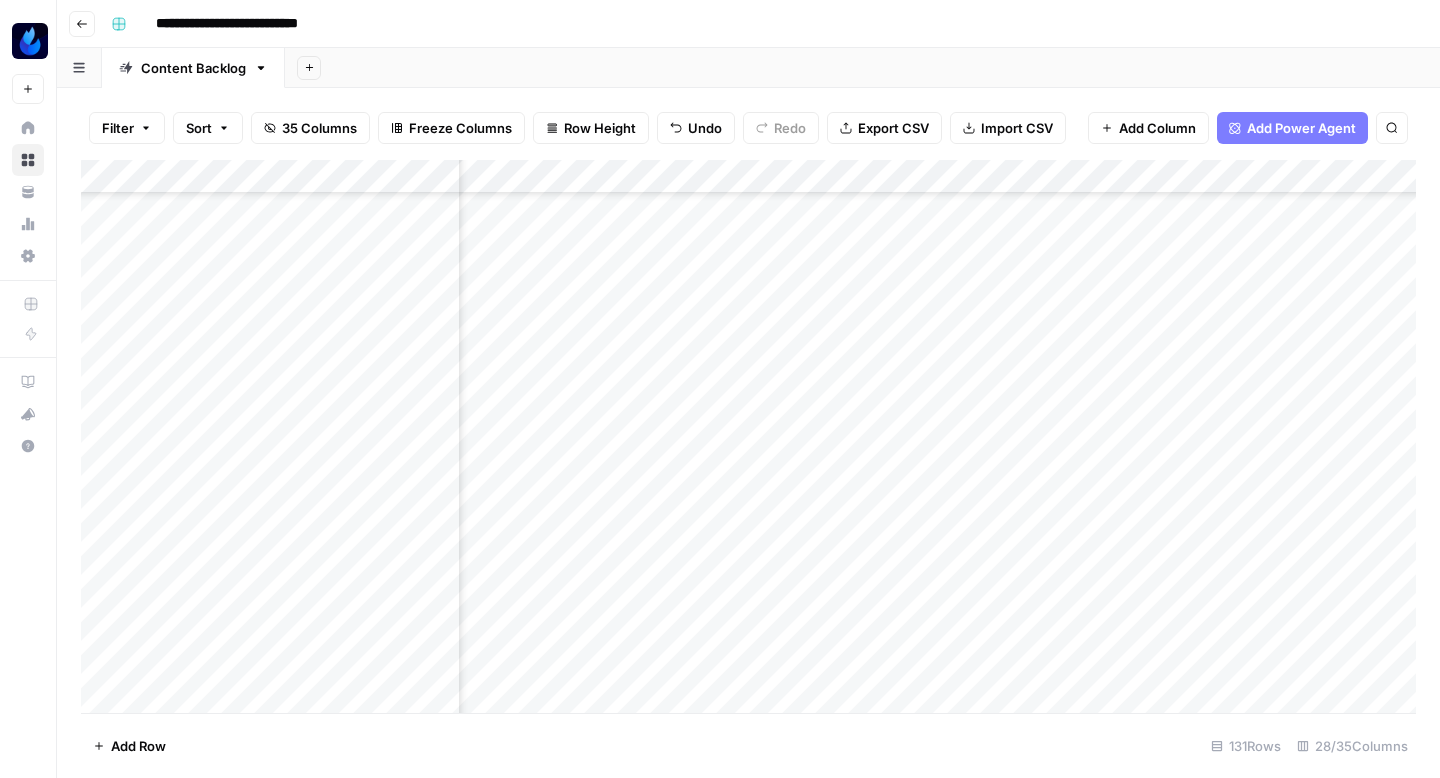 click on "Add Column" at bounding box center [748, 436] 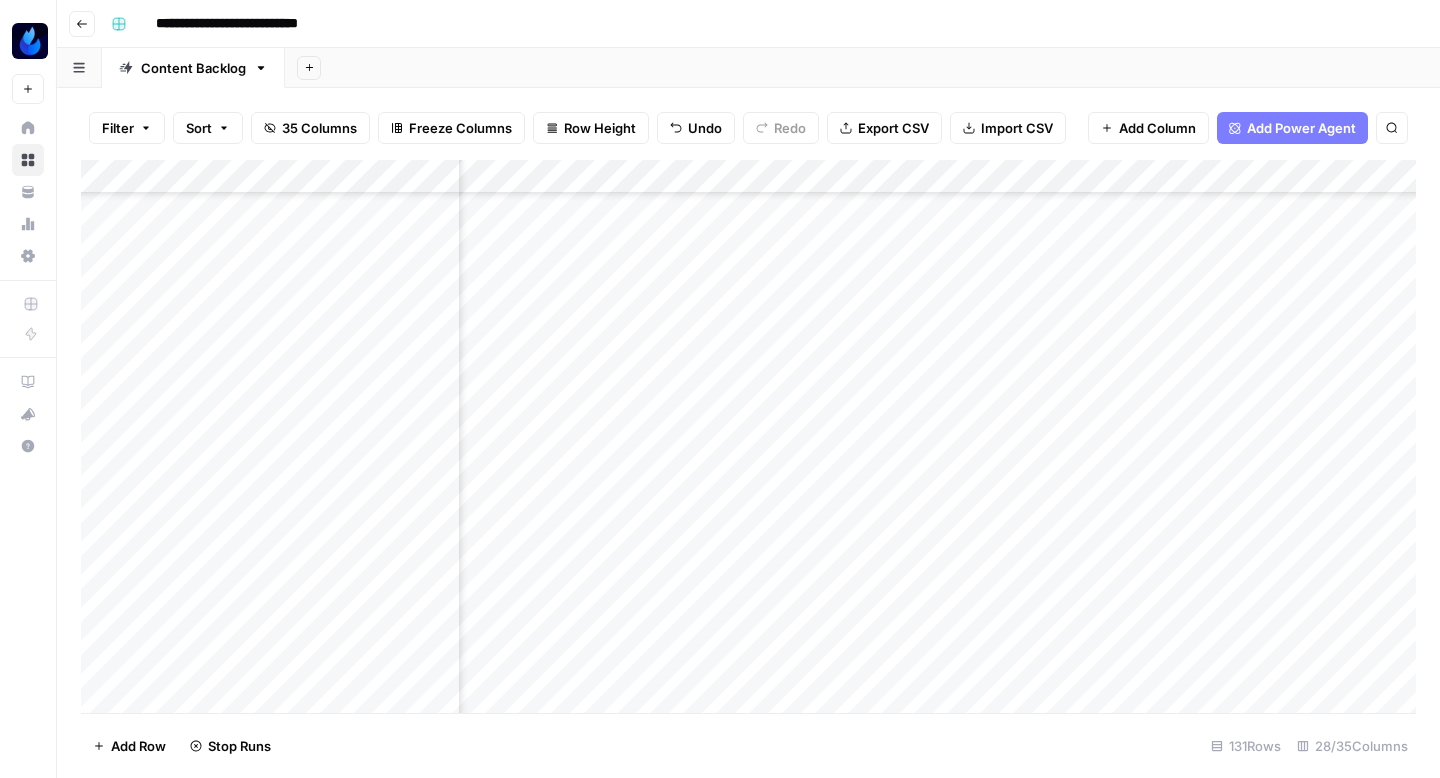scroll, scrollTop: 4232, scrollLeft: 3489, axis: both 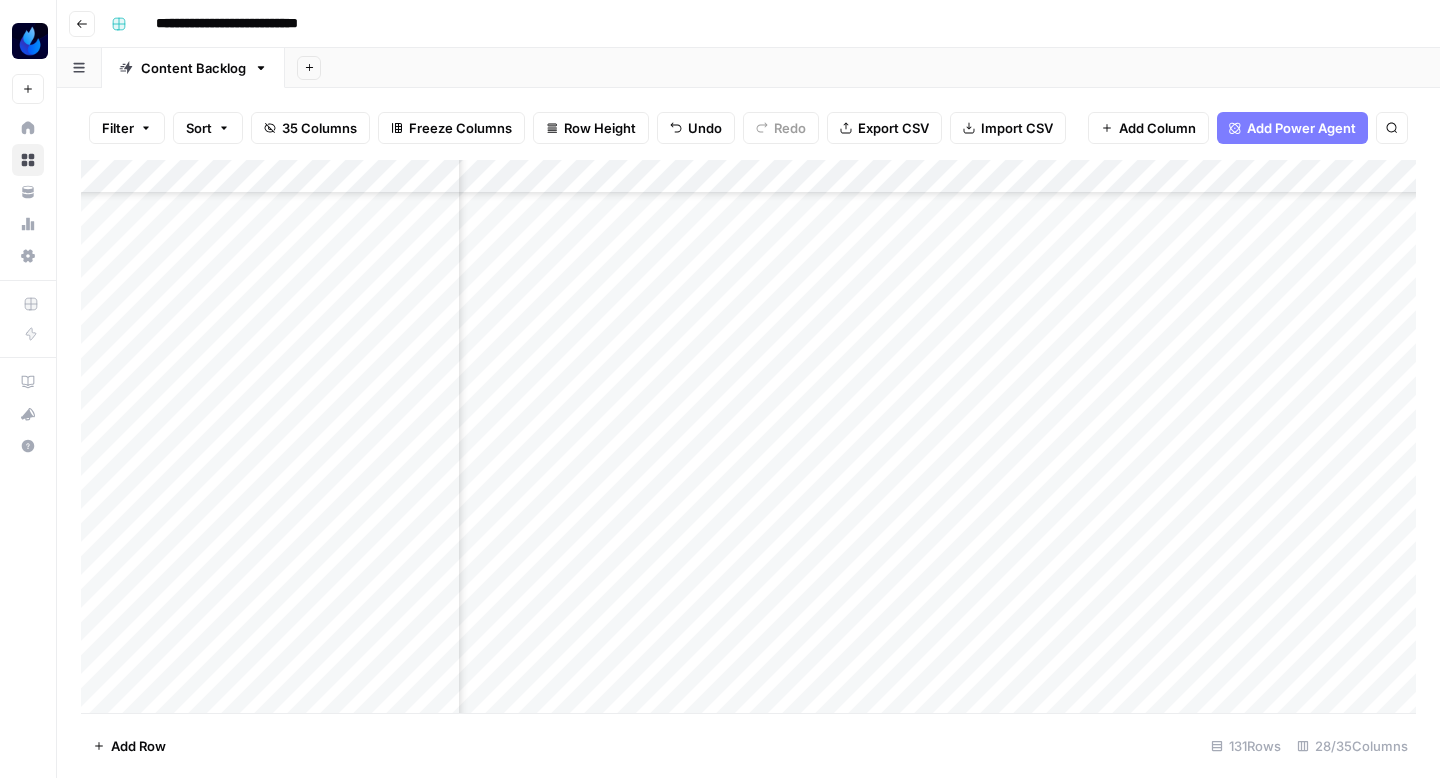 click on "Add Column" at bounding box center (748, 436) 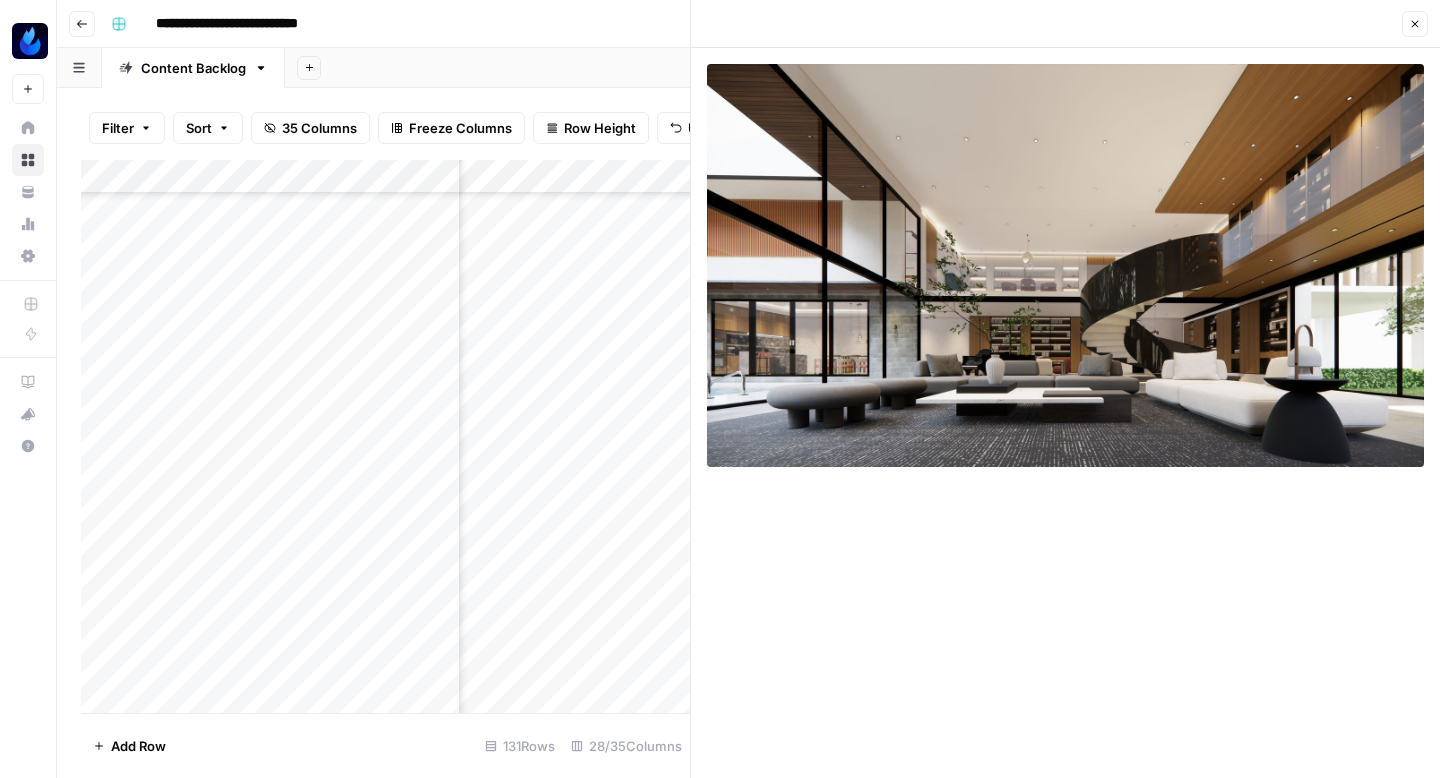 click 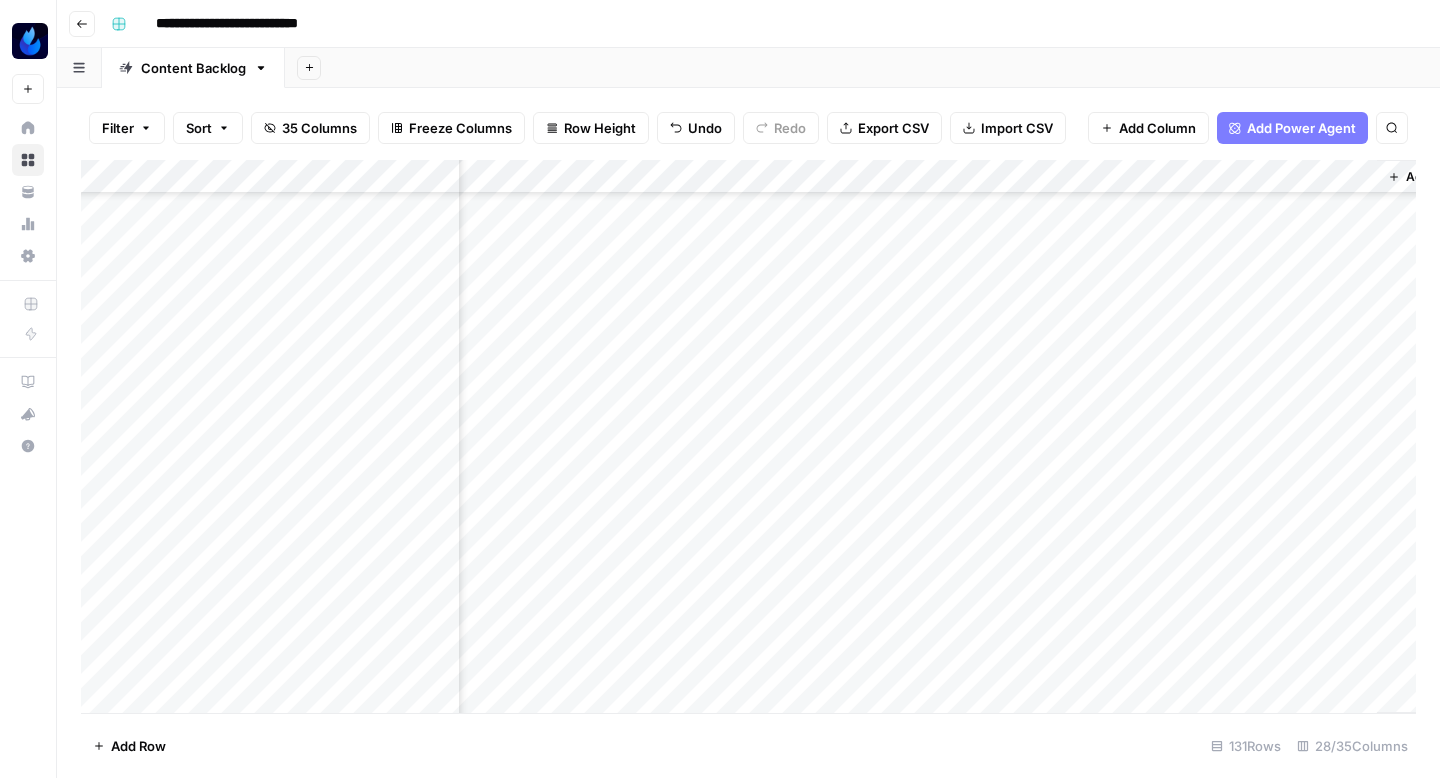 scroll, scrollTop: 4232, scrollLeft: 3774, axis: both 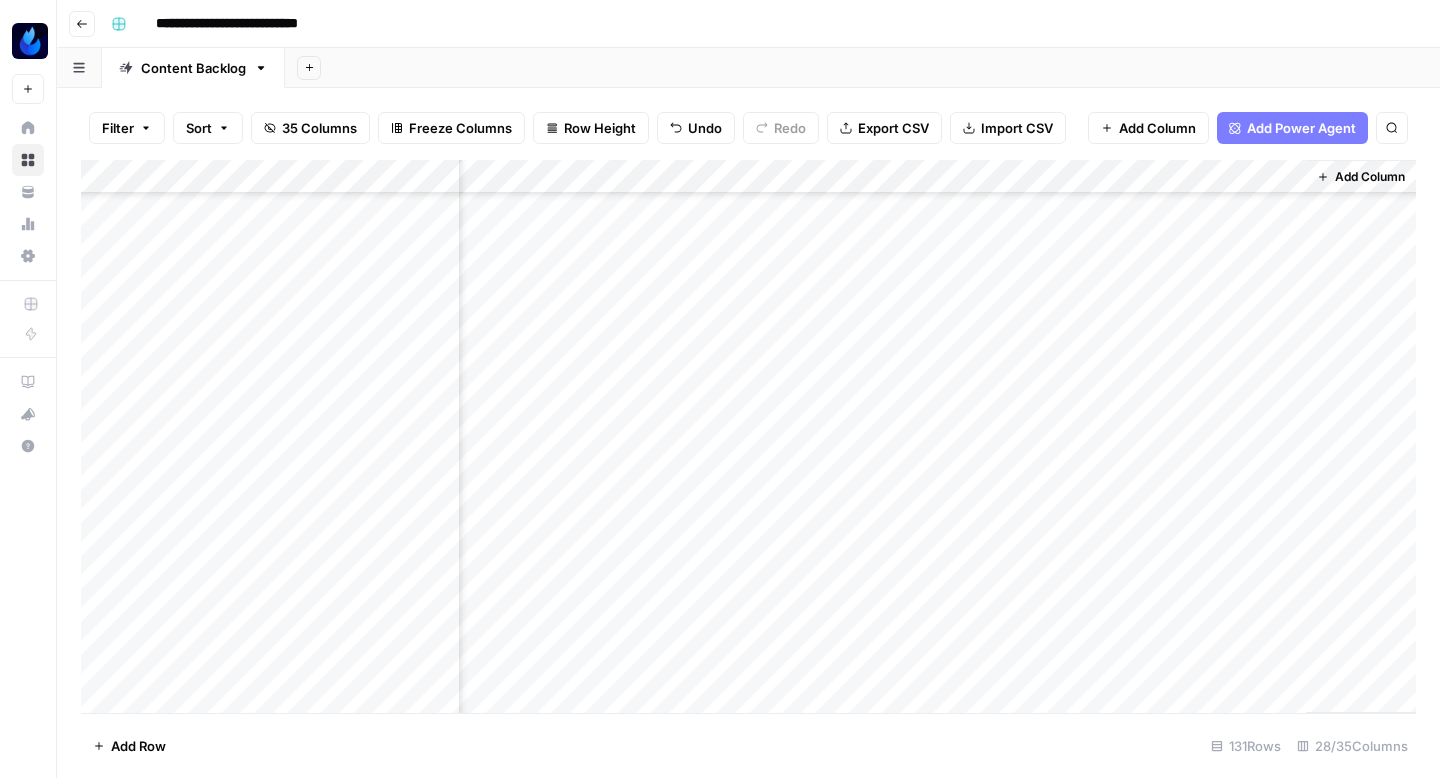 click on "Add Column" at bounding box center (748, 436) 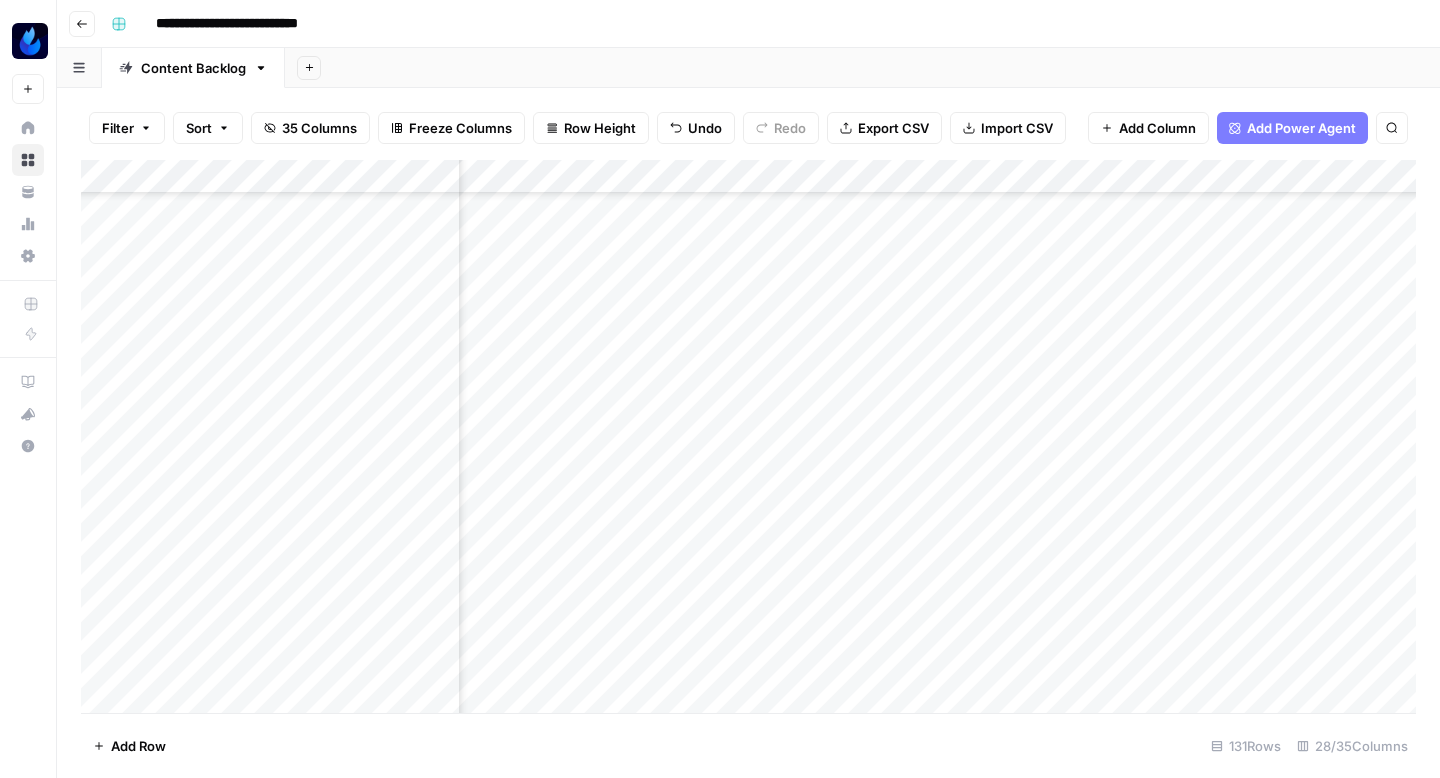 scroll, scrollTop: 4232, scrollLeft: 1585, axis: both 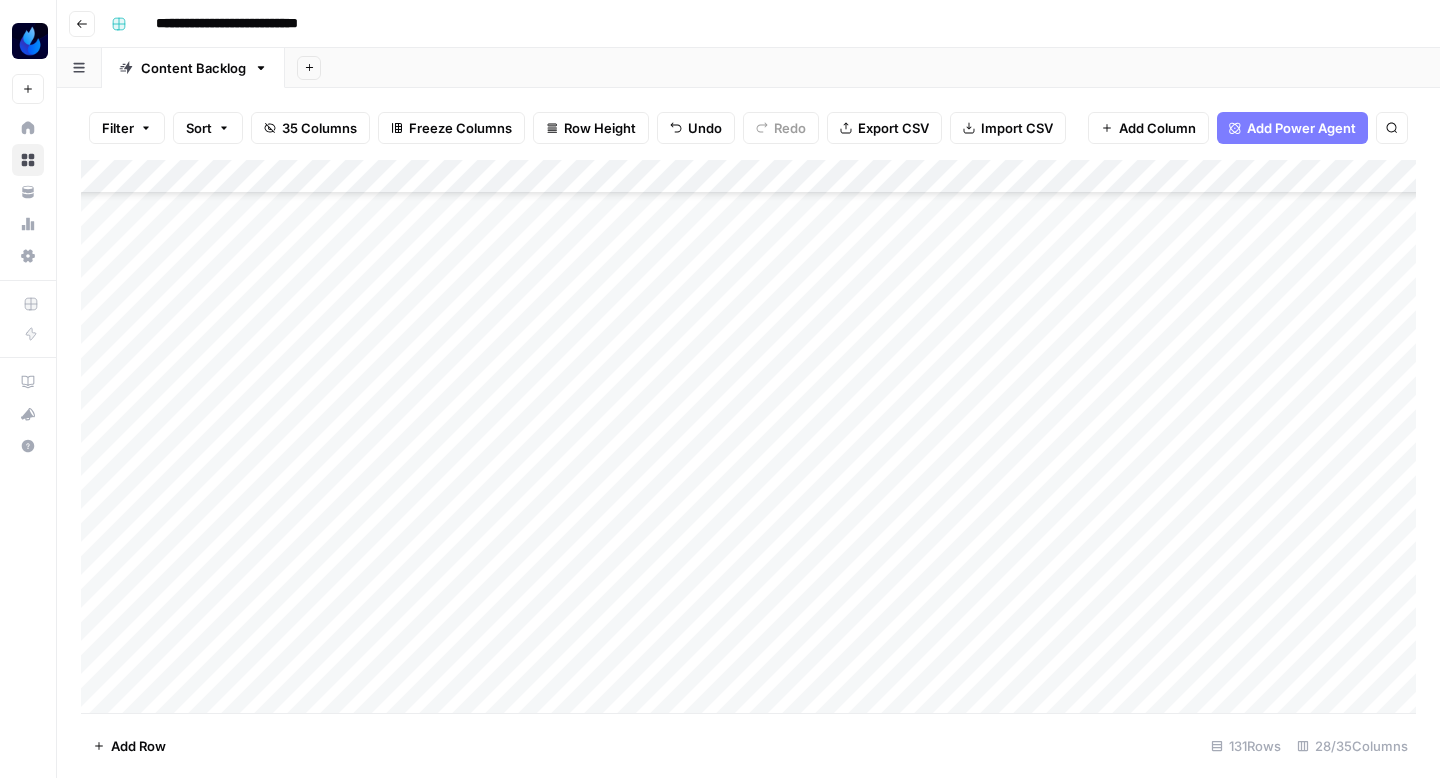 click on "Add Column" at bounding box center (748, 436) 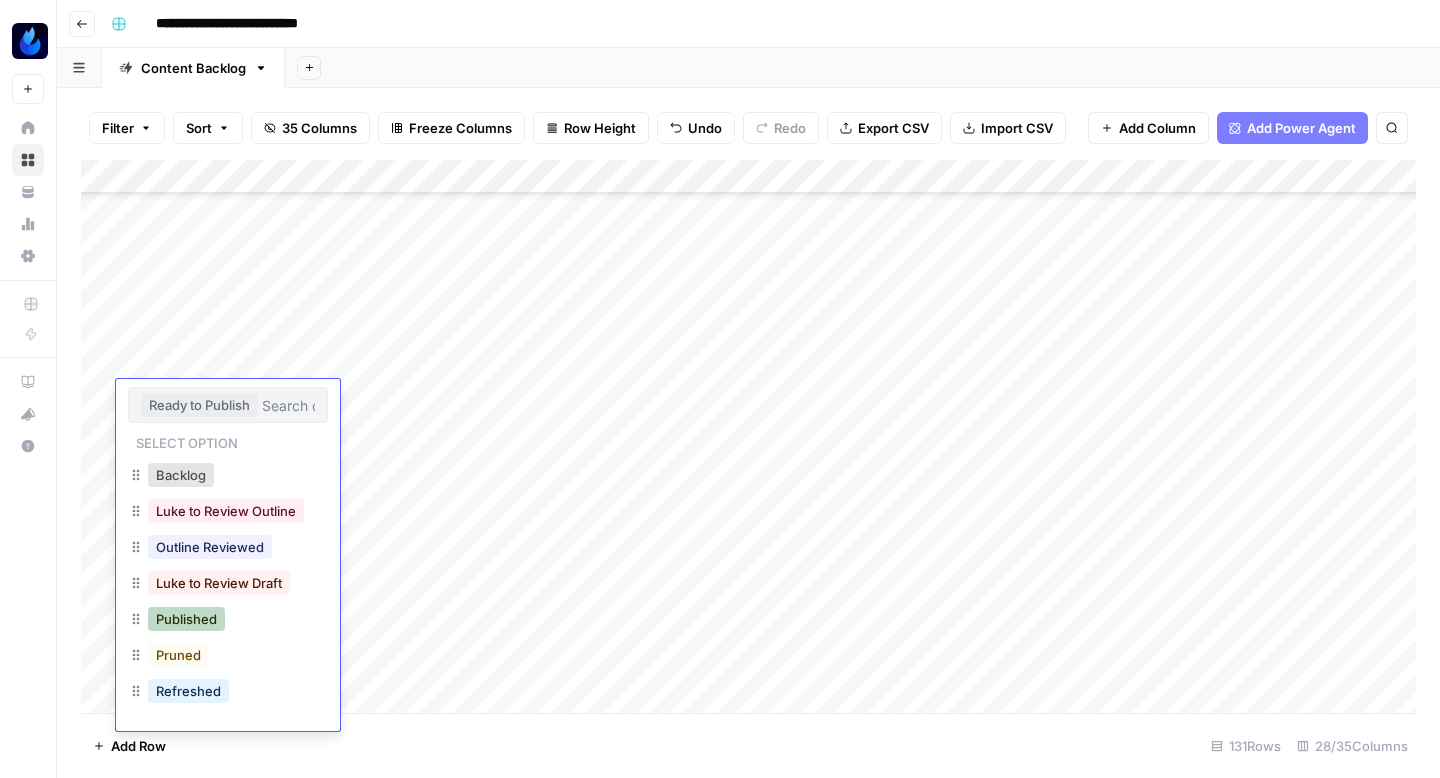 click on "Published" at bounding box center [186, 619] 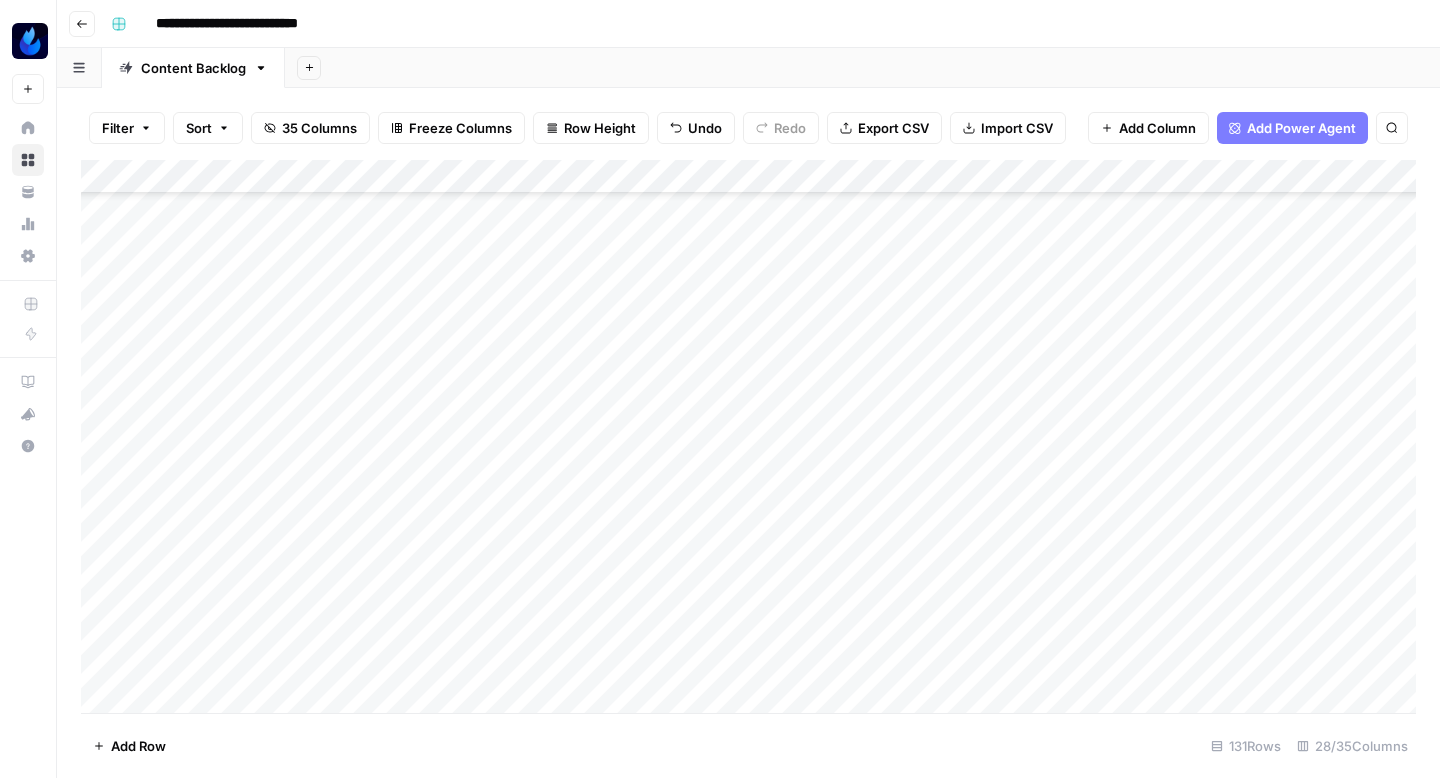 click on "Add Column" at bounding box center [748, 436] 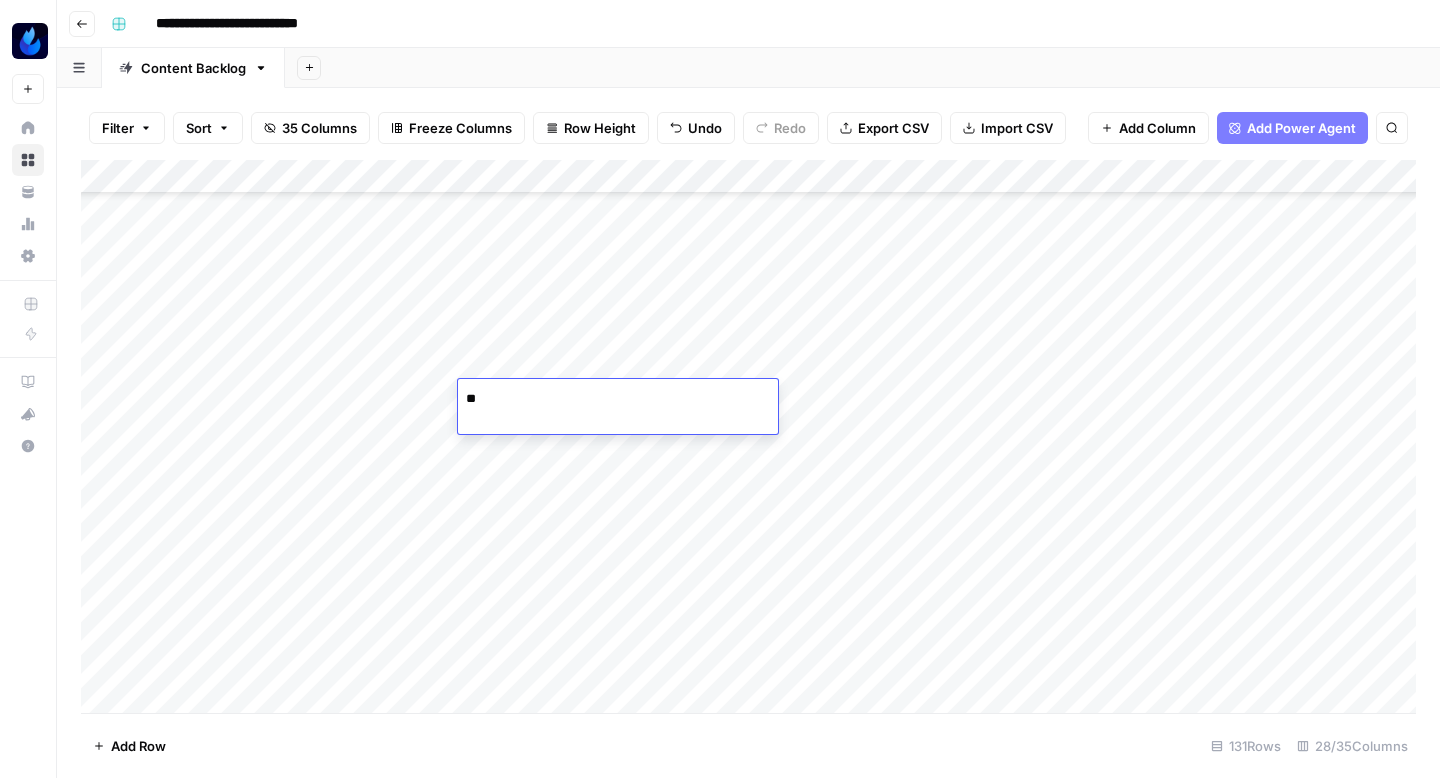 type on "***" 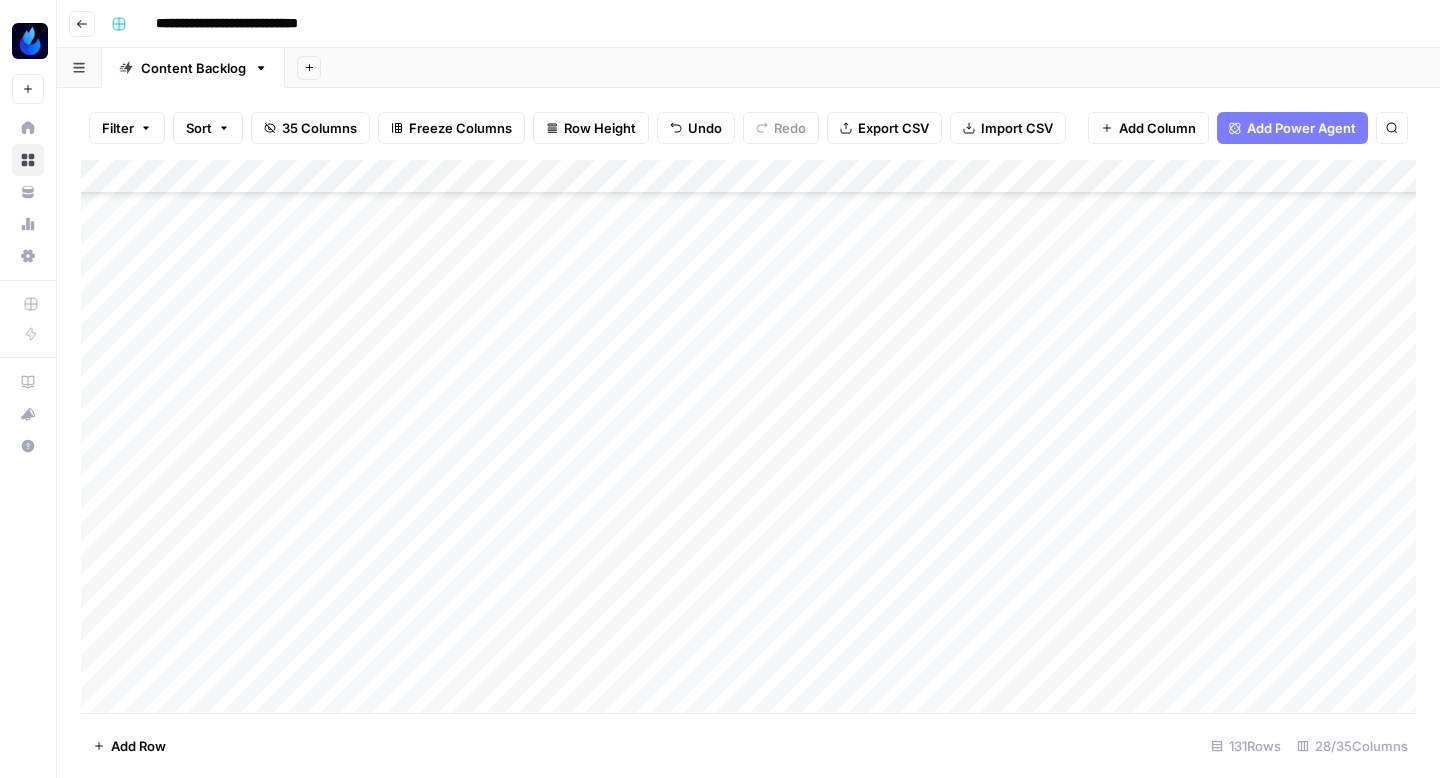 click on "Add Column" at bounding box center (748, 436) 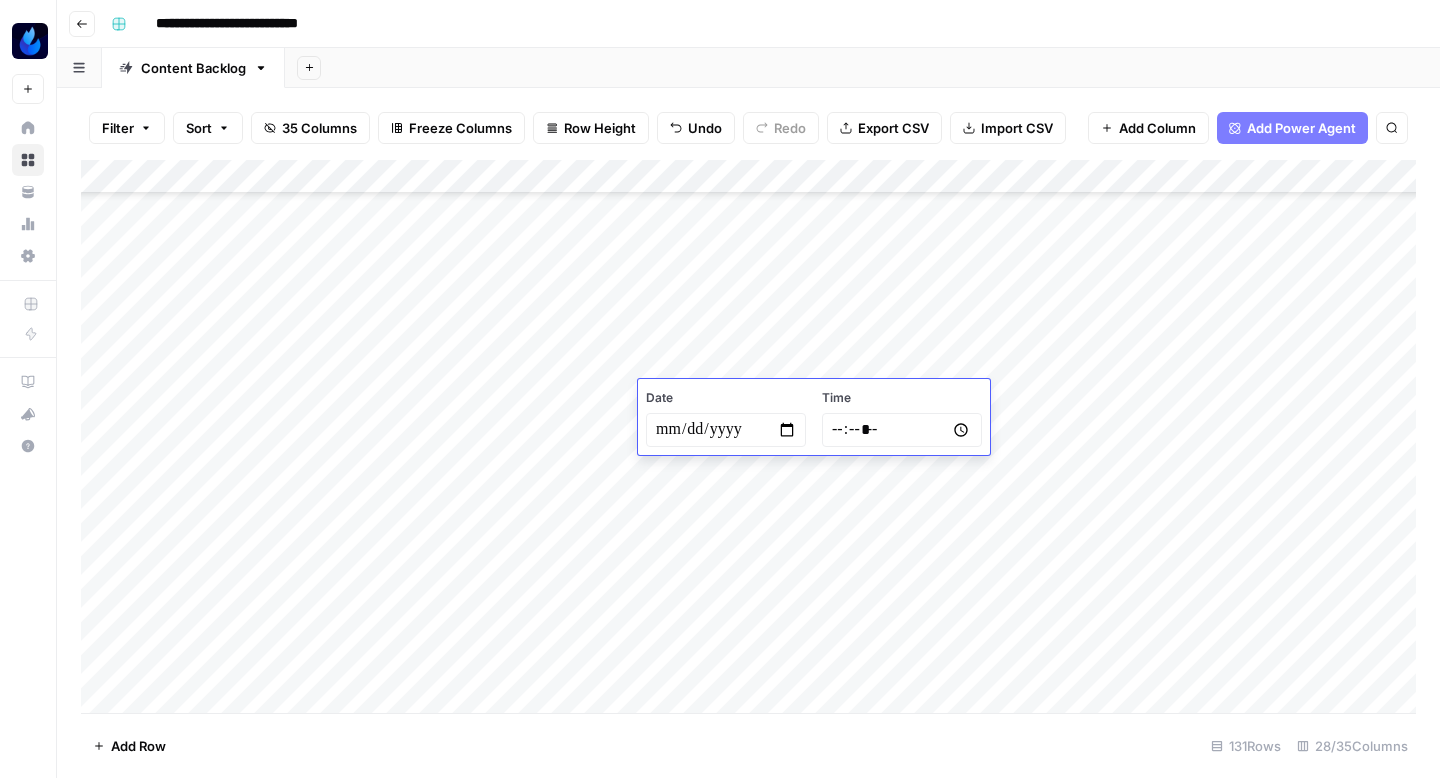 click at bounding box center (726, 430) 